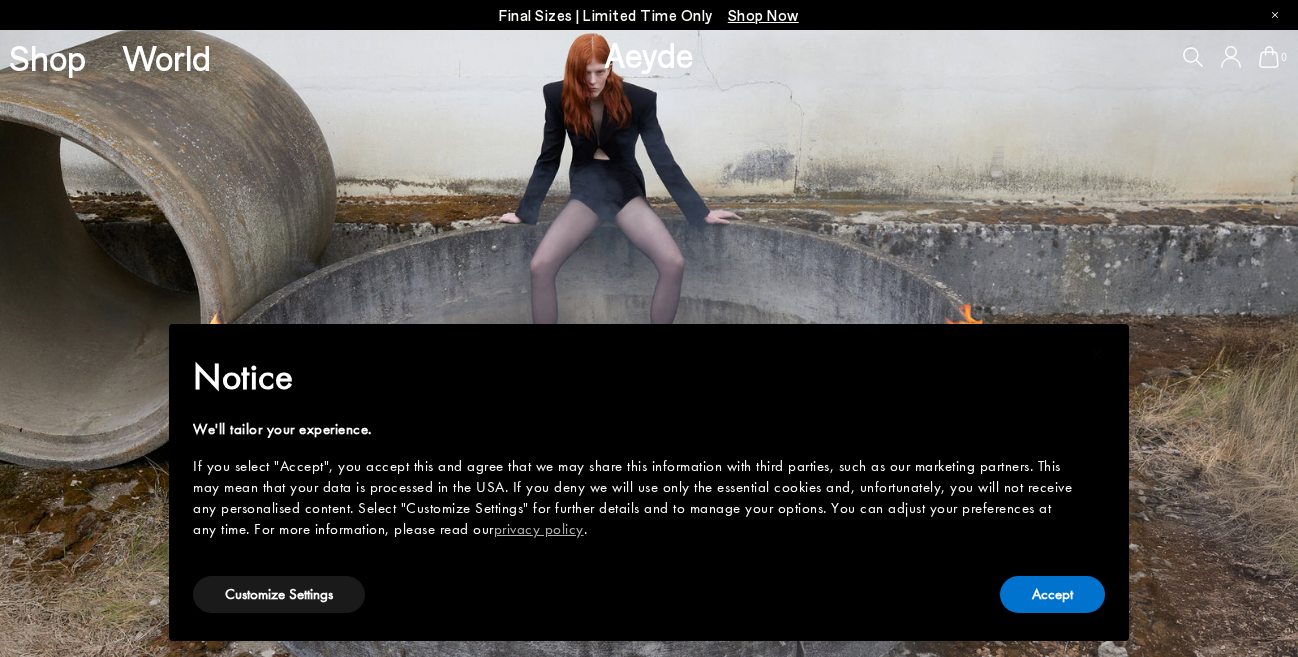 scroll, scrollTop: 0, scrollLeft: 0, axis: both 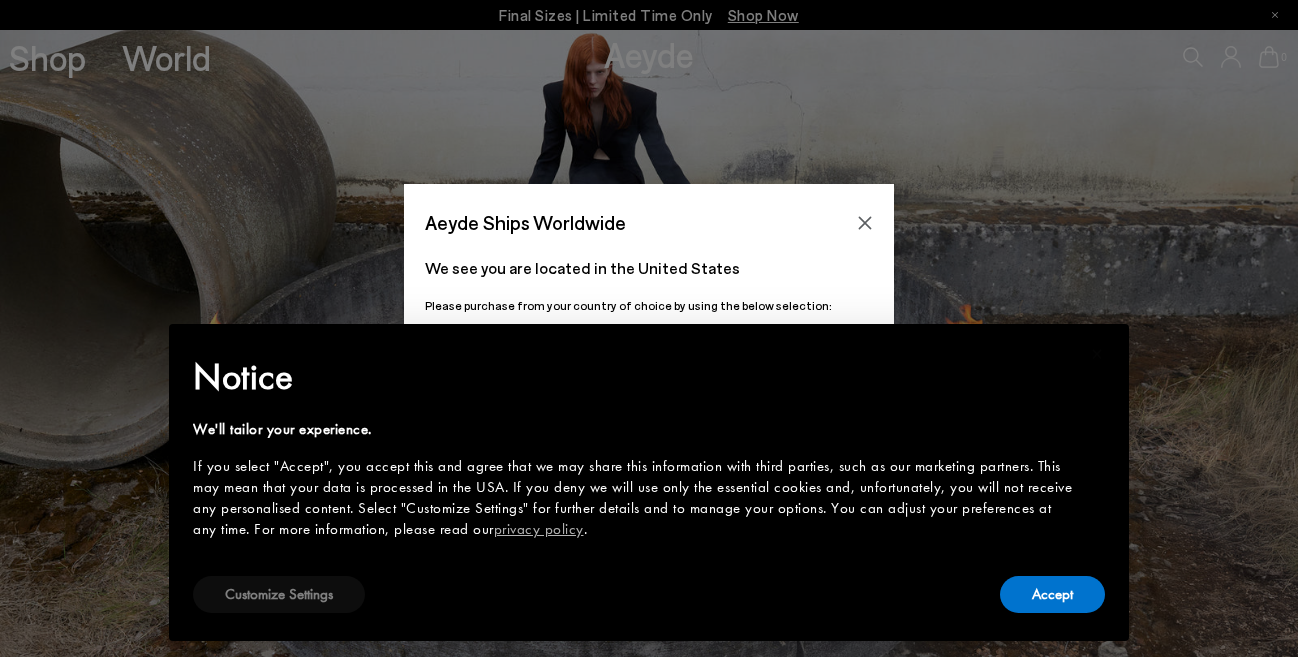 click on "Customize Settings" at bounding box center [279, 594] 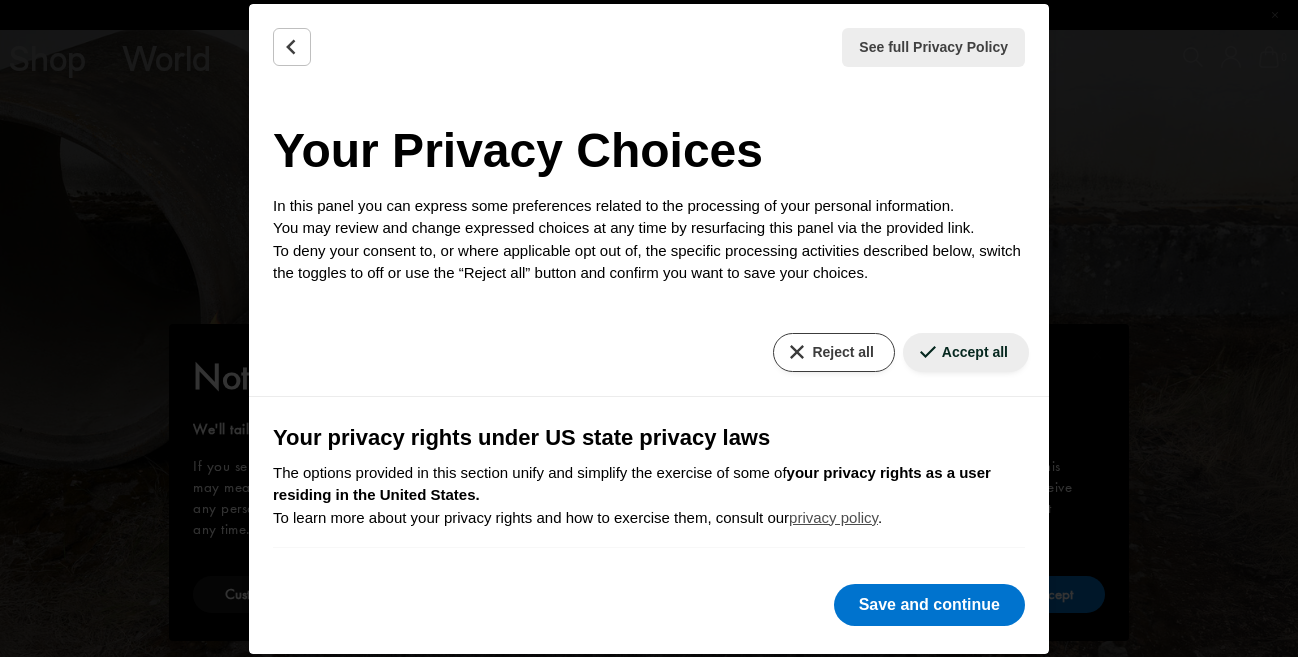 click on "Reject all" at bounding box center [833, 352] 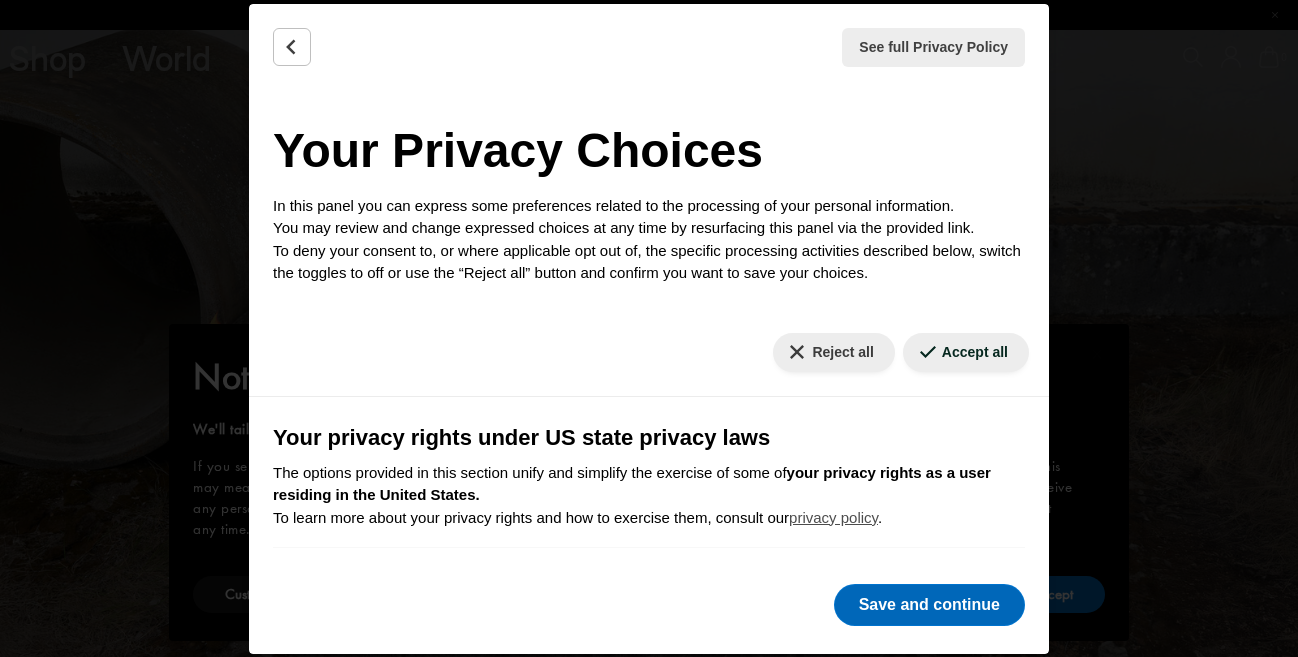 click on "Save and continue" at bounding box center (929, 605) 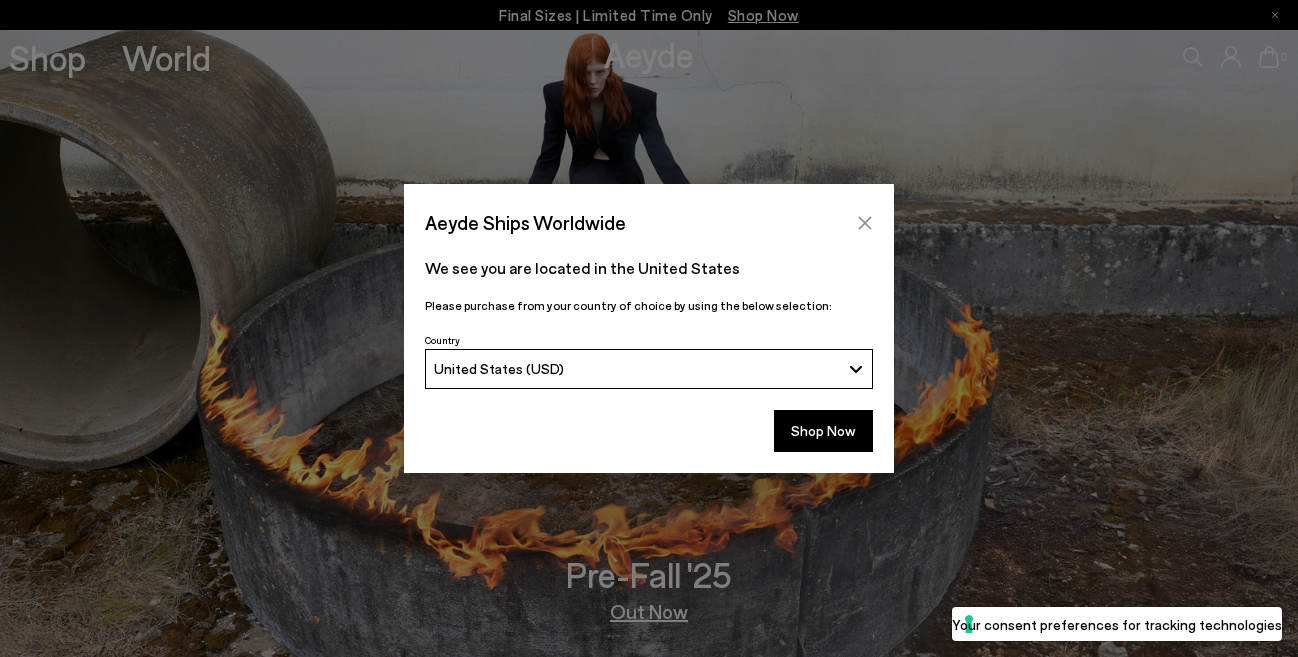 click 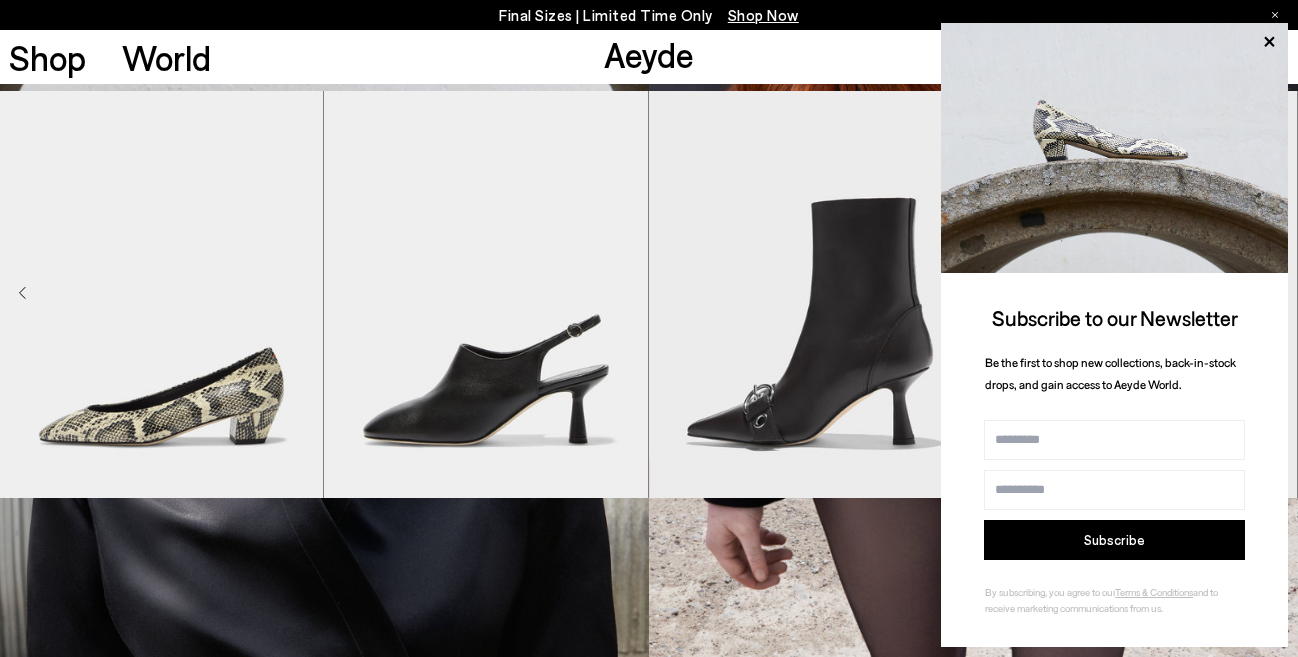scroll, scrollTop: 1120, scrollLeft: 0, axis: vertical 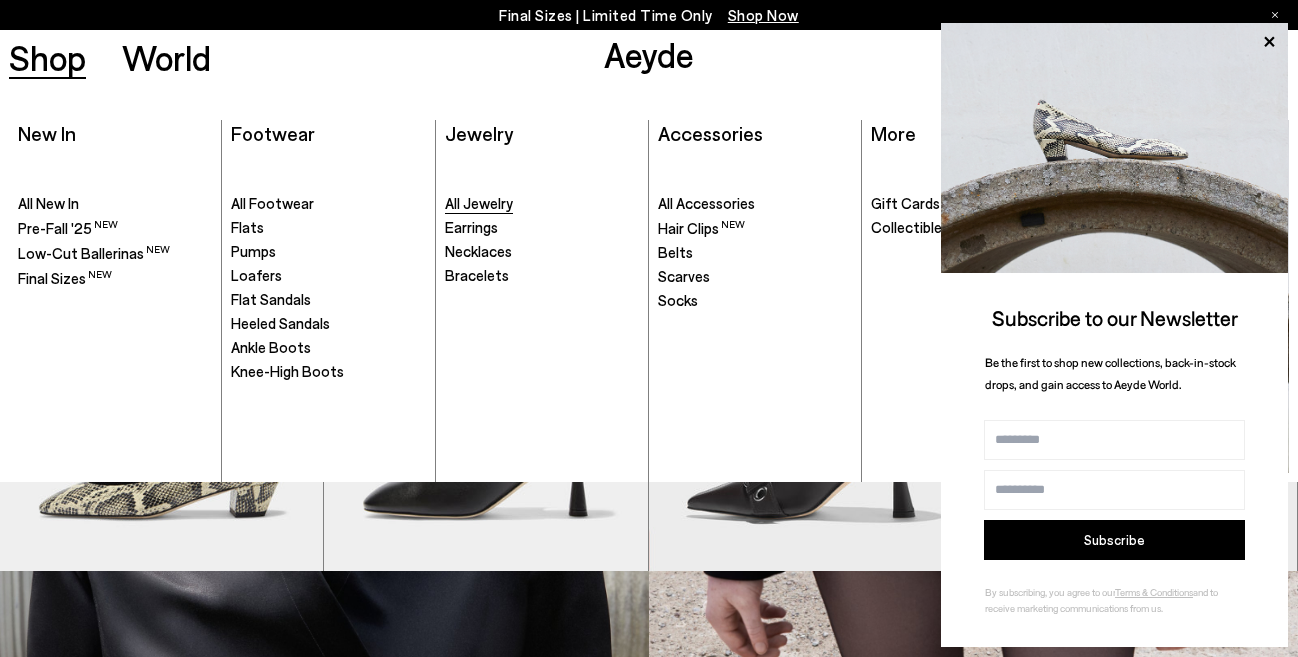 click on "All Jewelry" at bounding box center (479, 203) 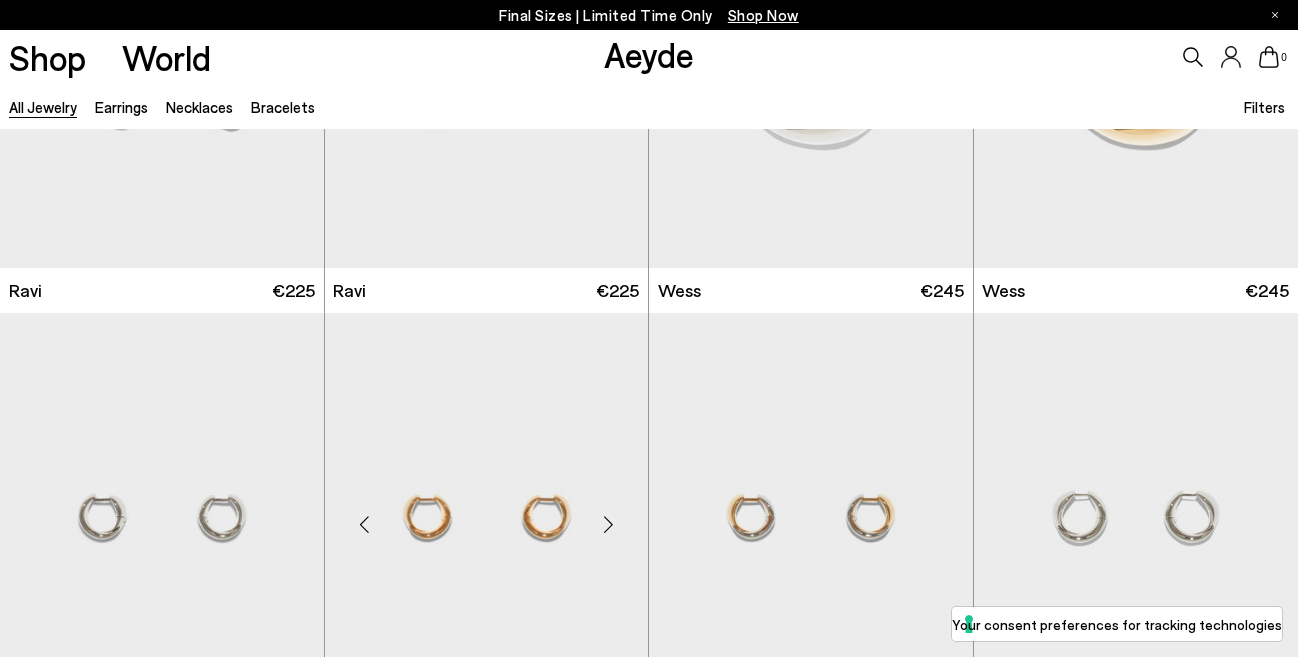 scroll, scrollTop: 717, scrollLeft: 0, axis: vertical 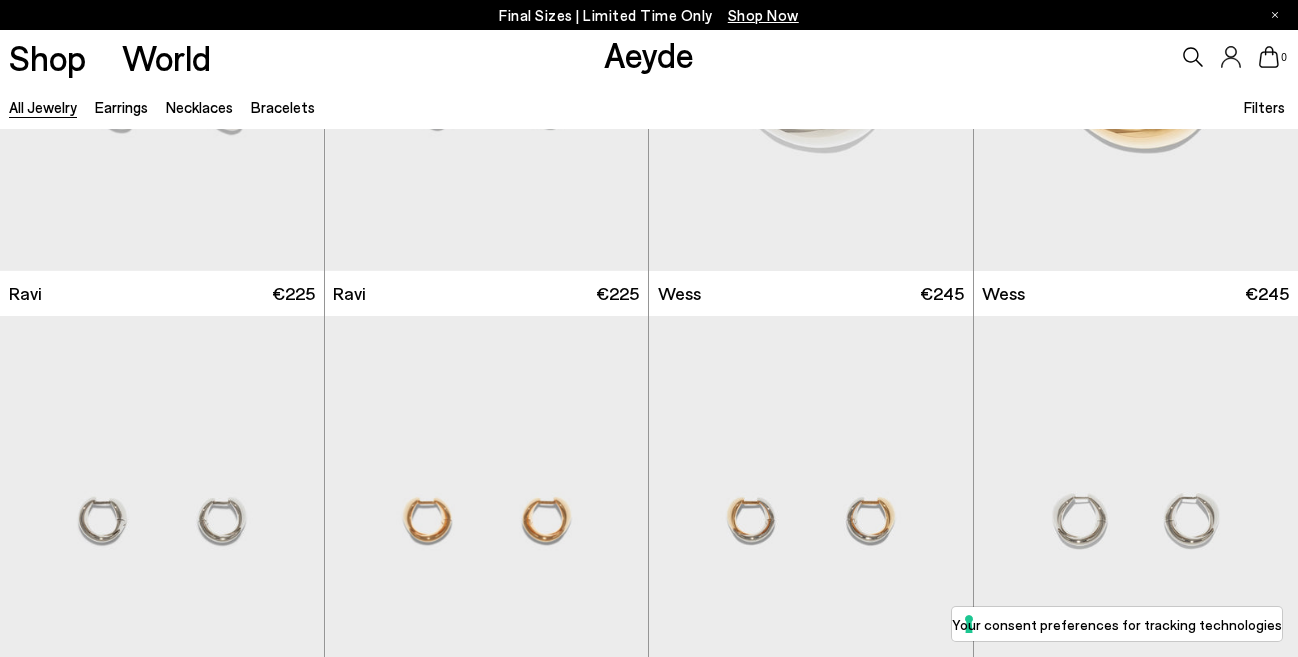 click on "Necklaces" at bounding box center (199, 107) 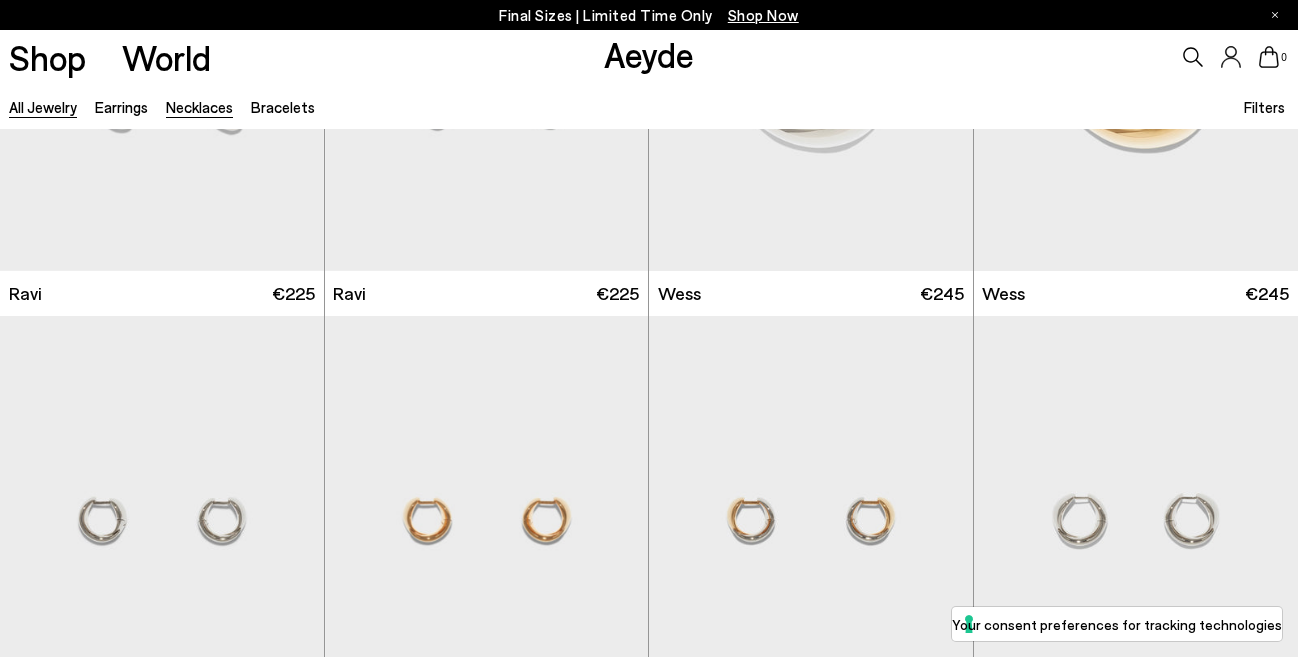 click on "Necklaces" at bounding box center (199, 107) 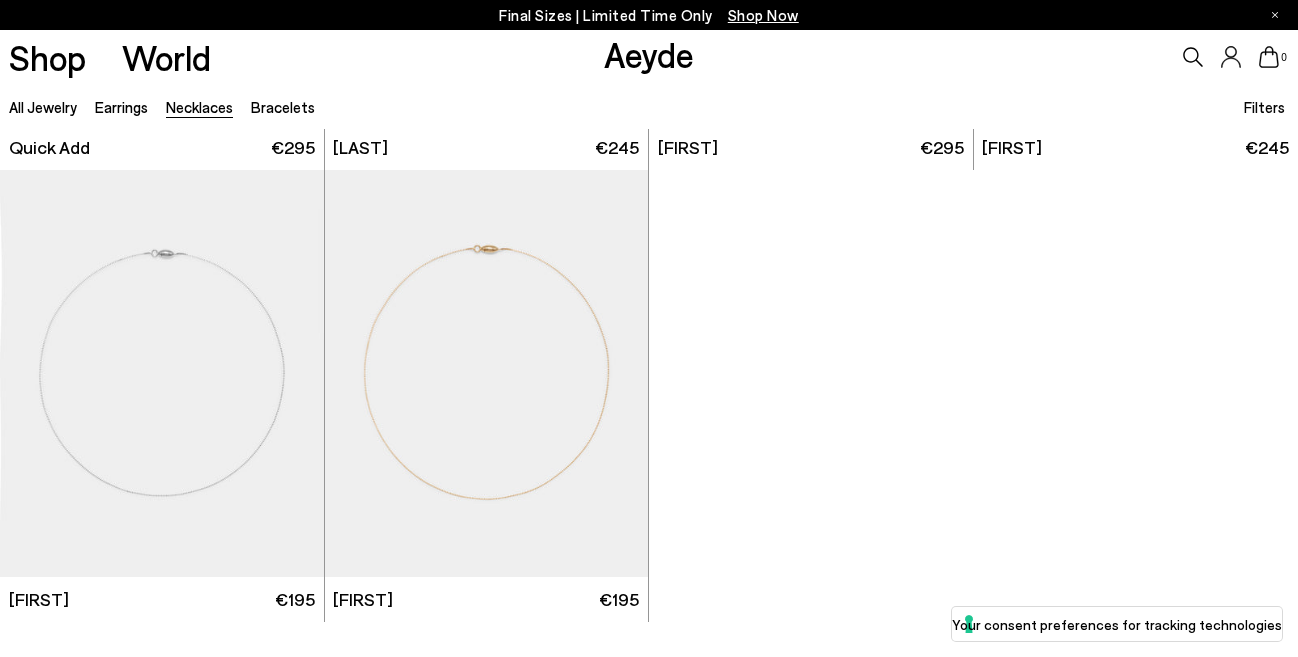 scroll, scrollTop: 864, scrollLeft: 0, axis: vertical 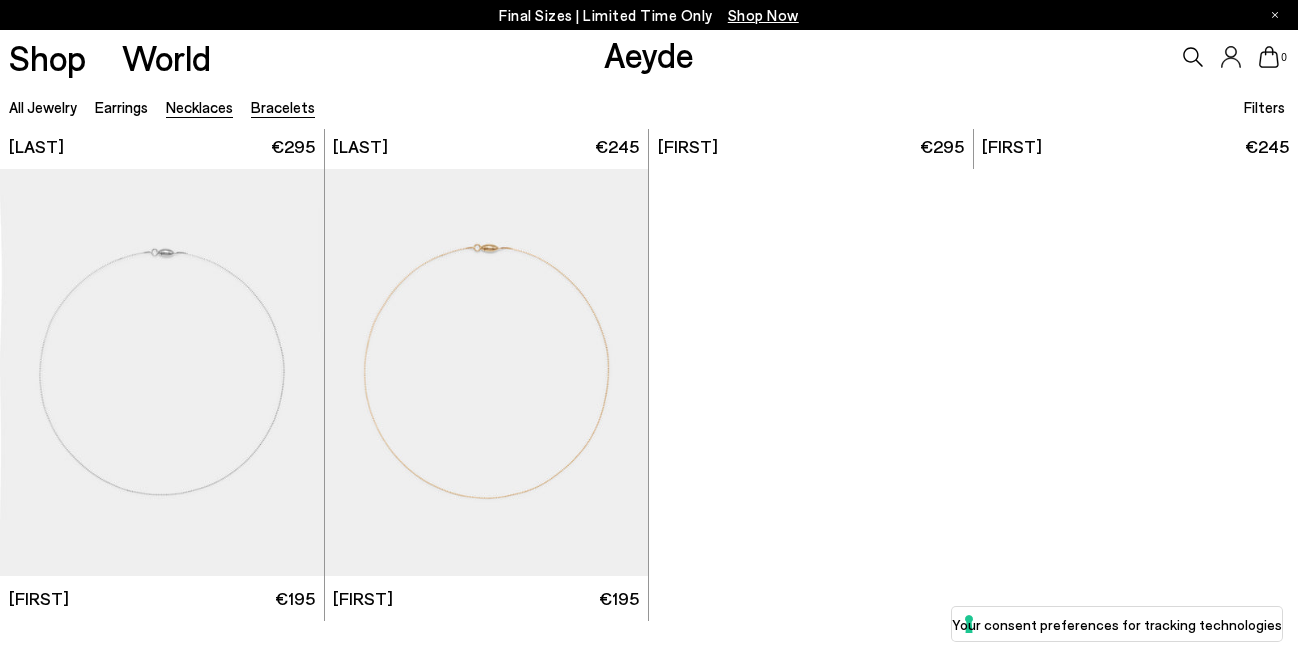 click on "Bracelets" at bounding box center [283, 107] 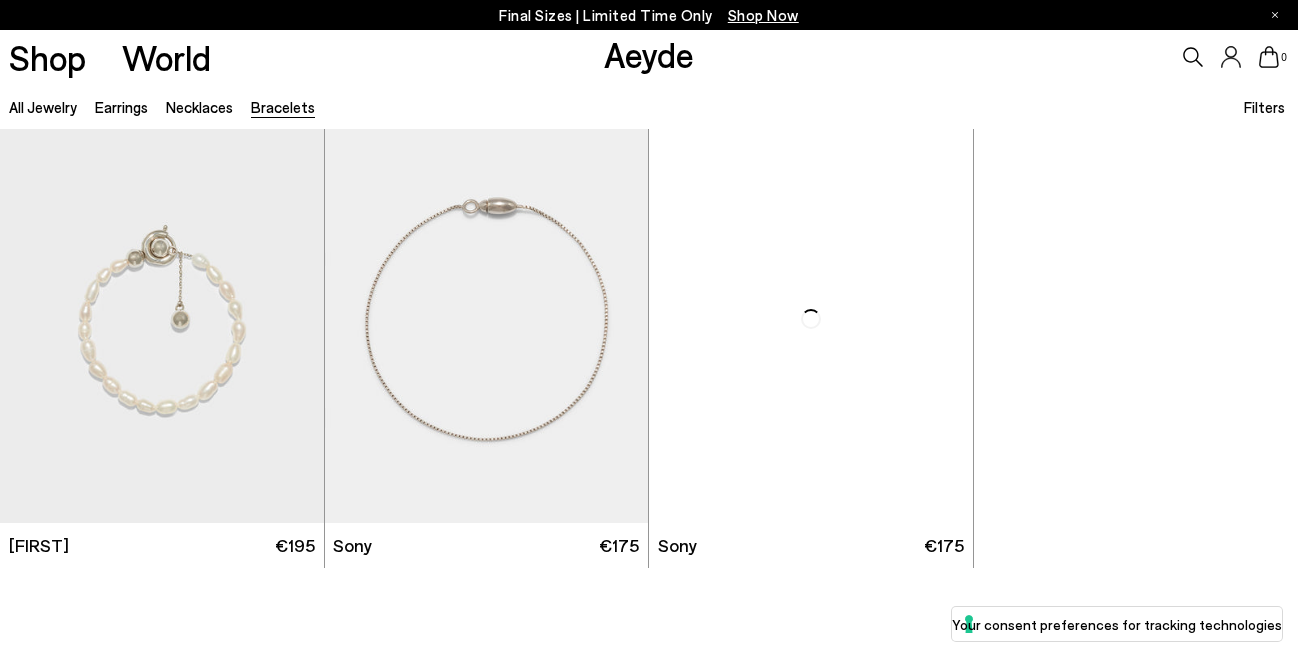 scroll, scrollTop: 934, scrollLeft: 0, axis: vertical 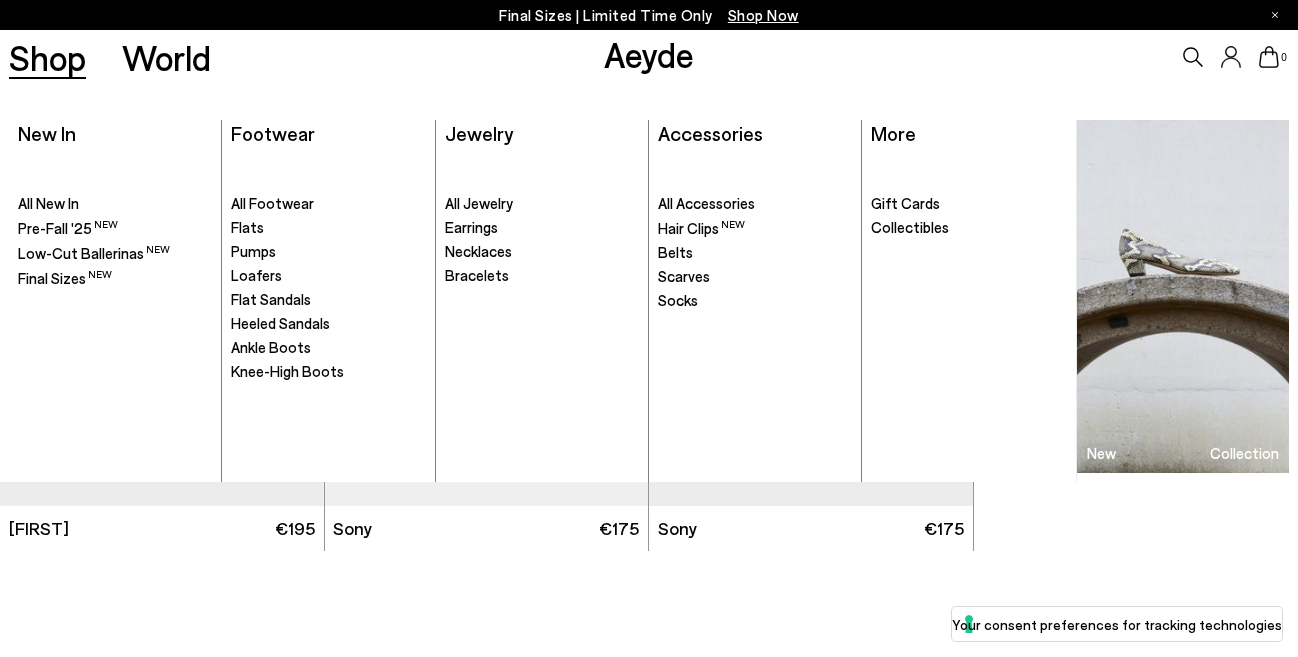 click on "Shop" at bounding box center (47, 57) 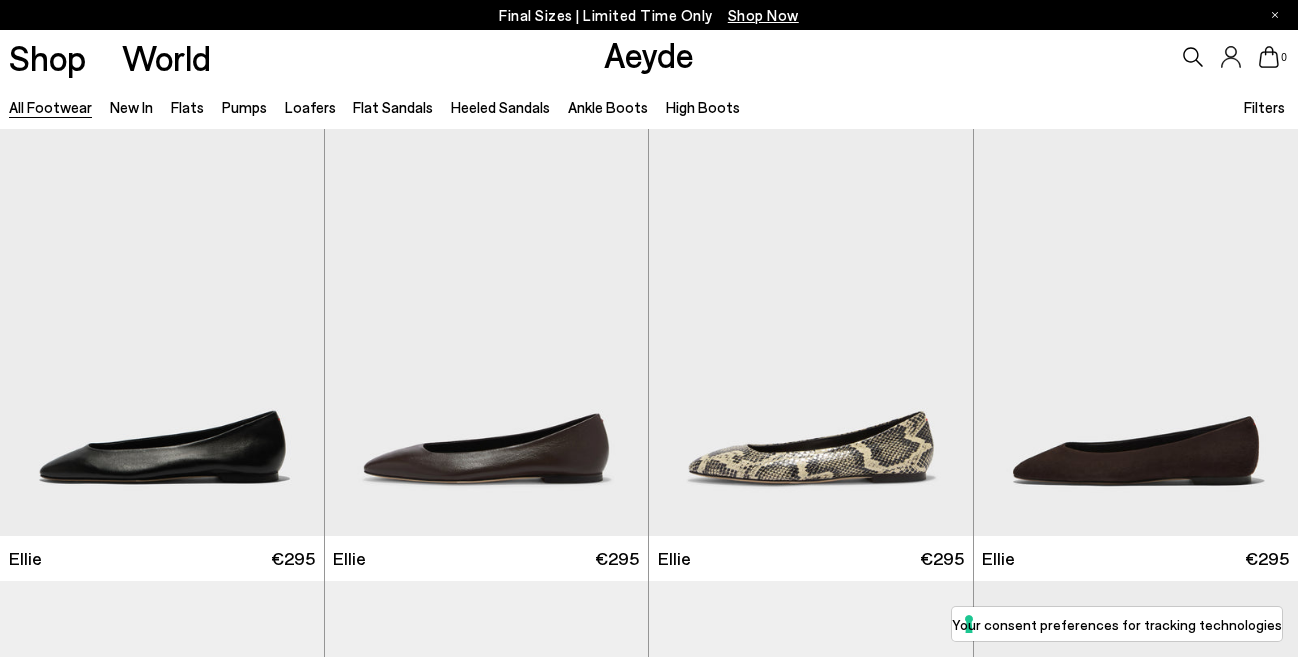 scroll, scrollTop: 0, scrollLeft: 0, axis: both 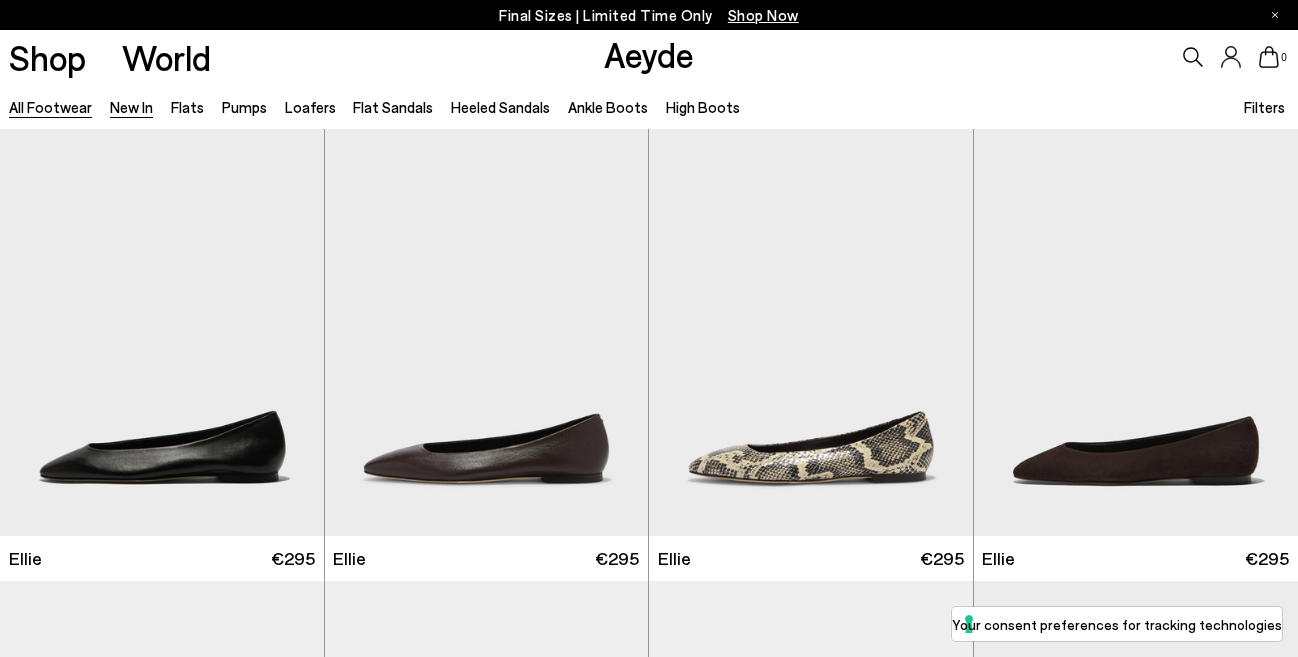 click on "New In" at bounding box center [131, 107] 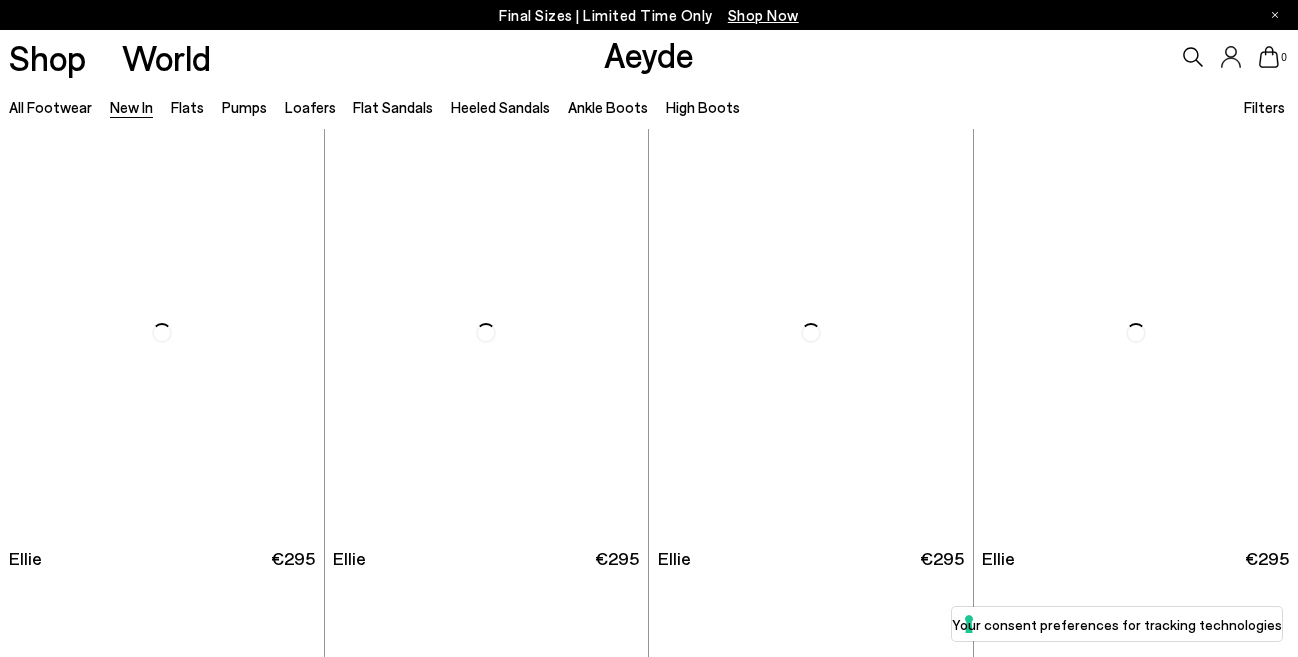 scroll, scrollTop: 0, scrollLeft: 0, axis: both 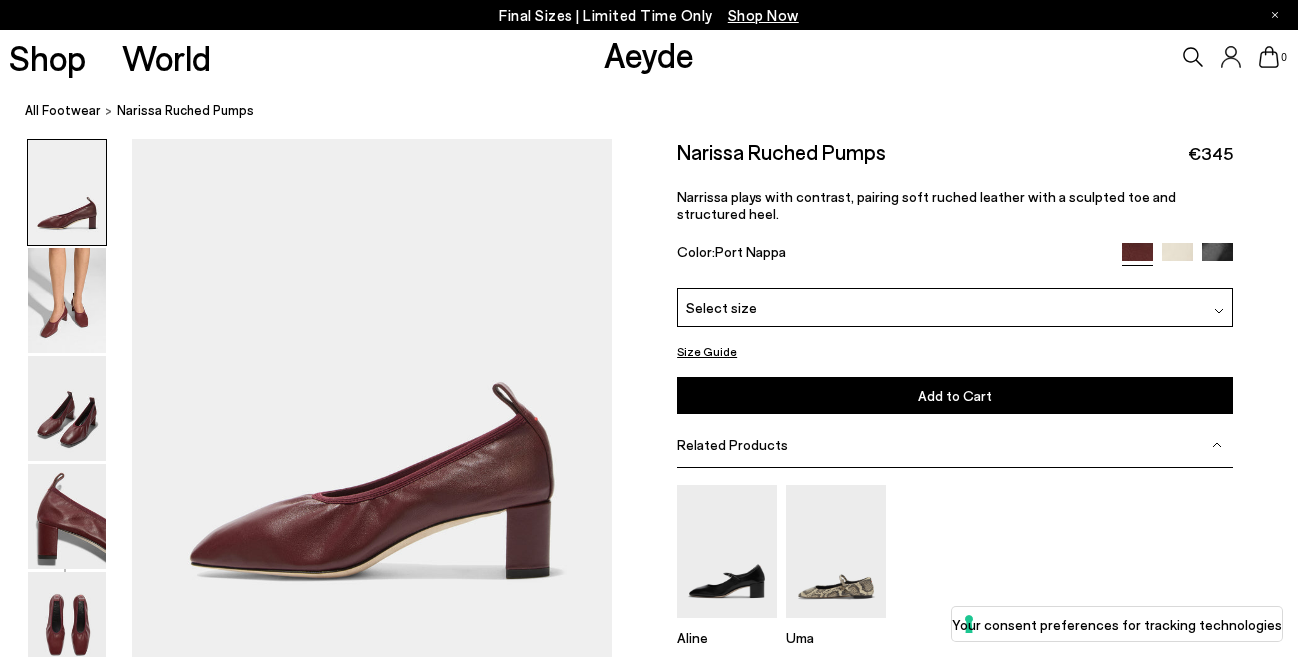 click at bounding box center [1217, 258] 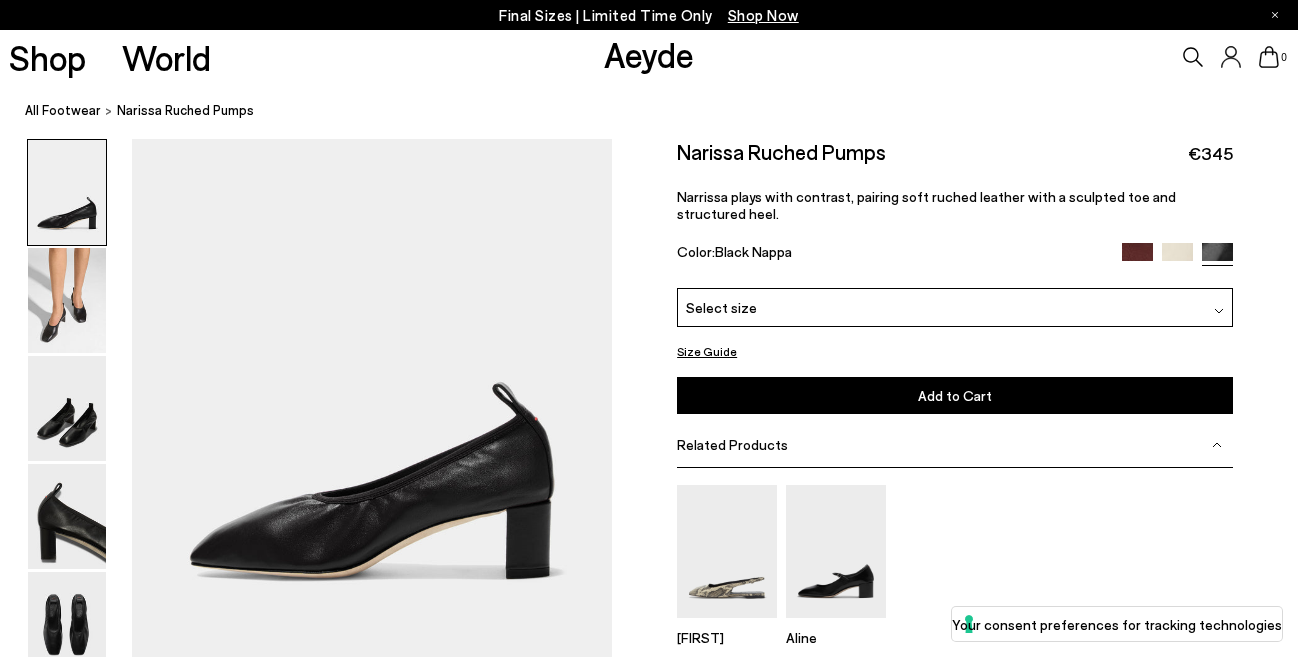 scroll, scrollTop: 0, scrollLeft: 0, axis: both 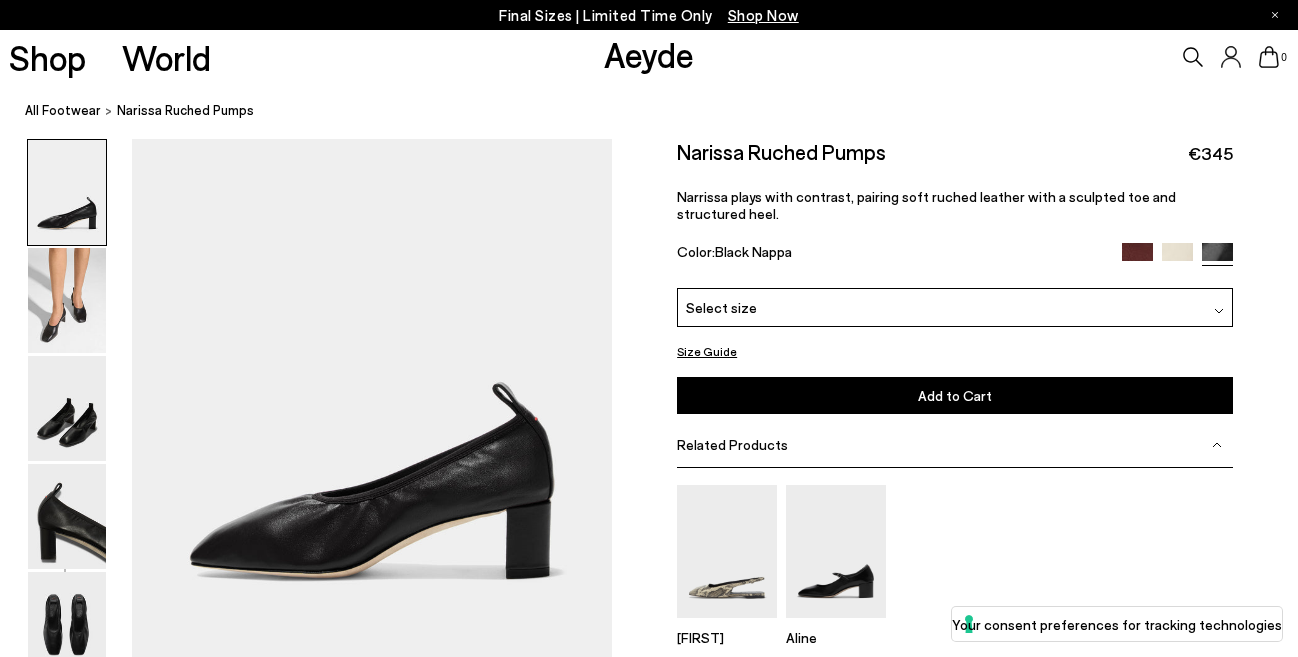 click at bounding box center (1137, 258) 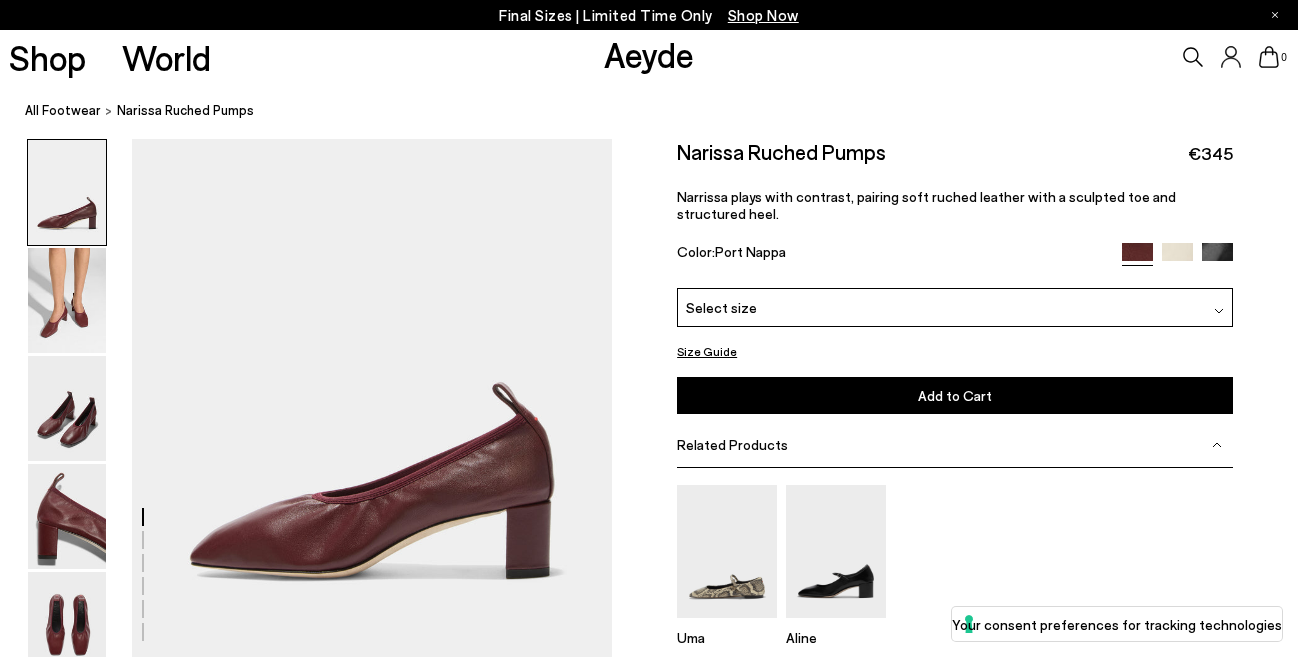 scroll, scrollTop: 0, scrollLeft: 0, axis: both 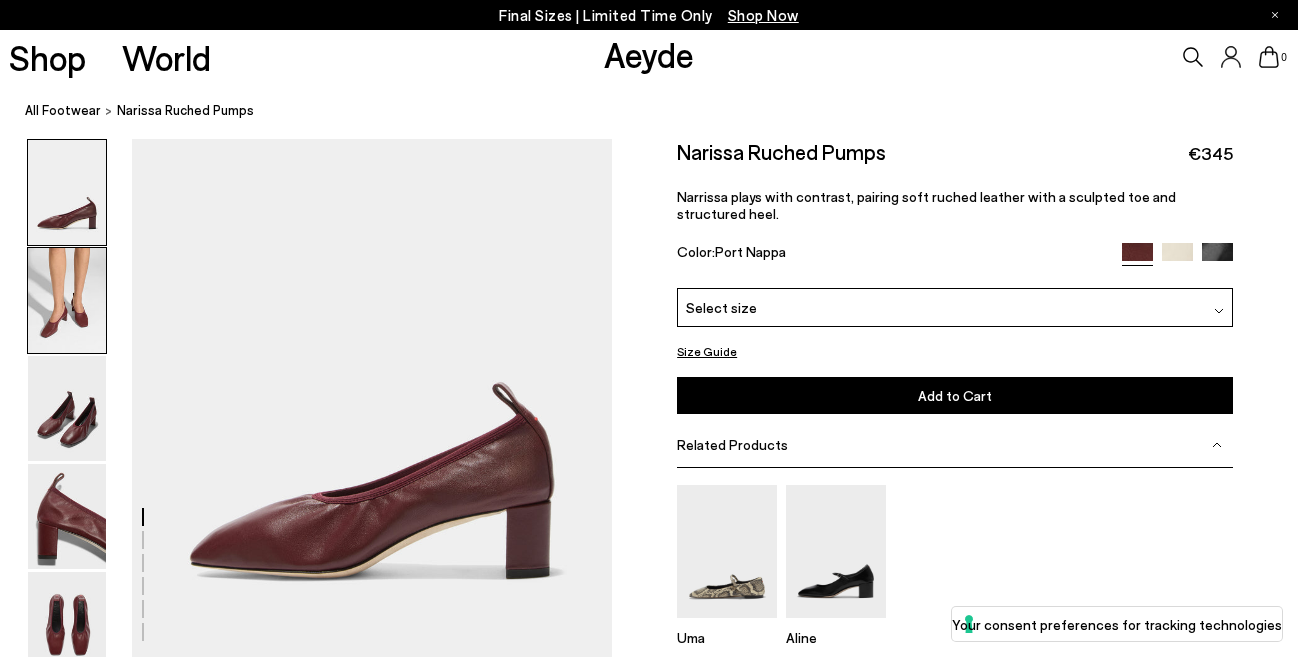 click at bounding box center (67, 300) 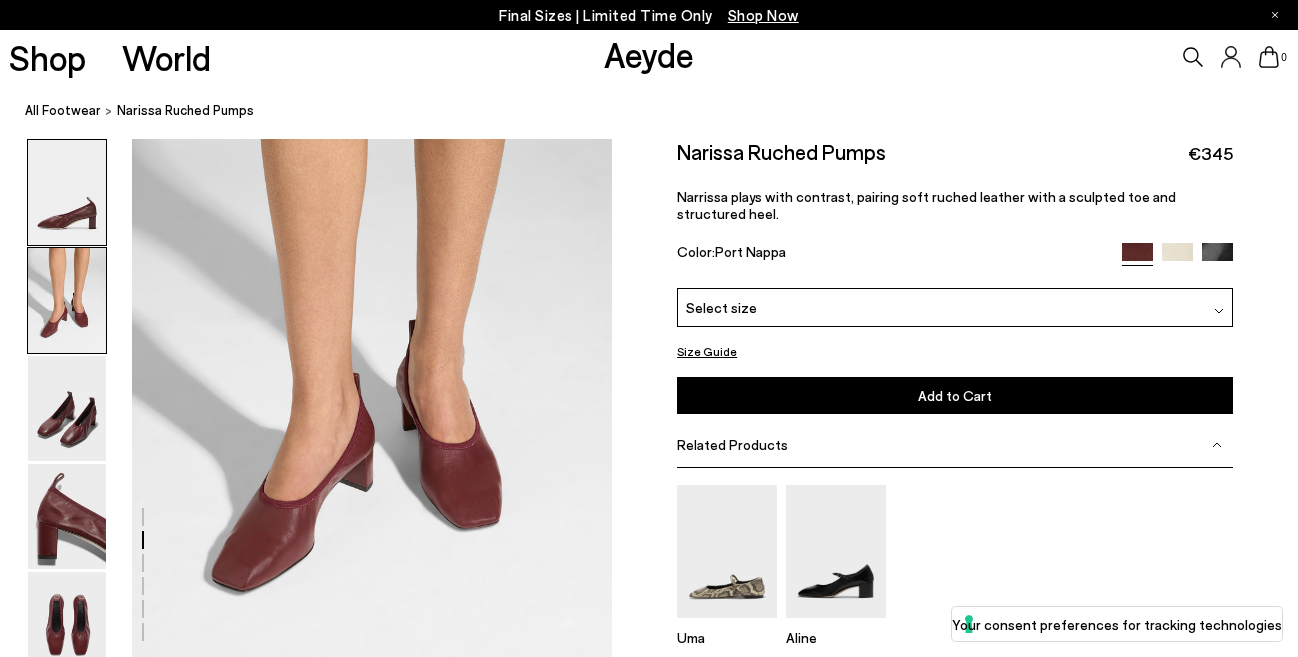 scroll, scrollTop: 614, scrollLeft: 0, axis: vertical 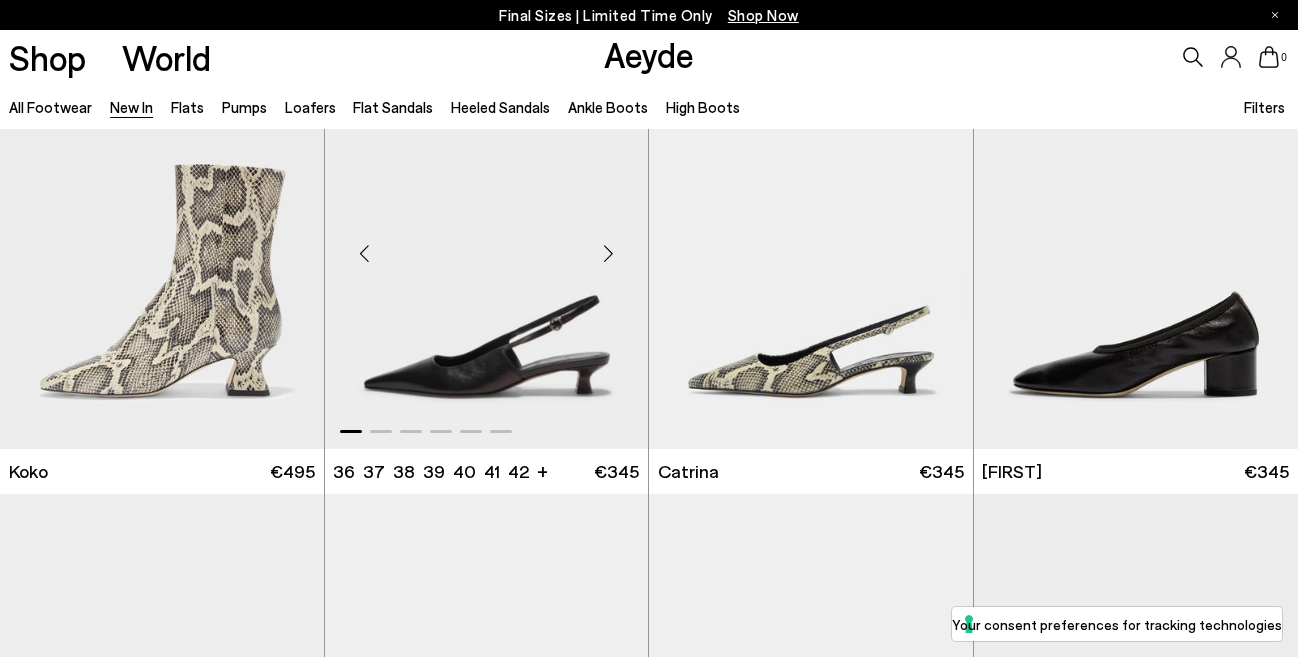 click at bounding box center (608, 254) 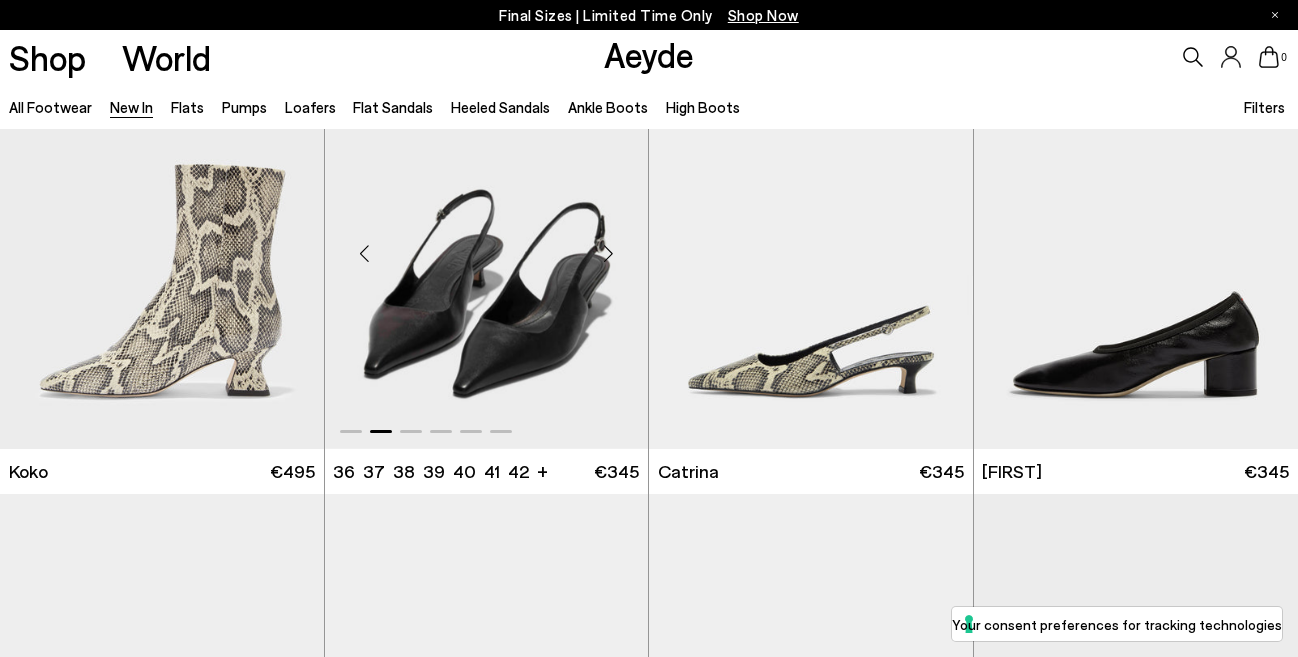click at bounding box center [608, 254] 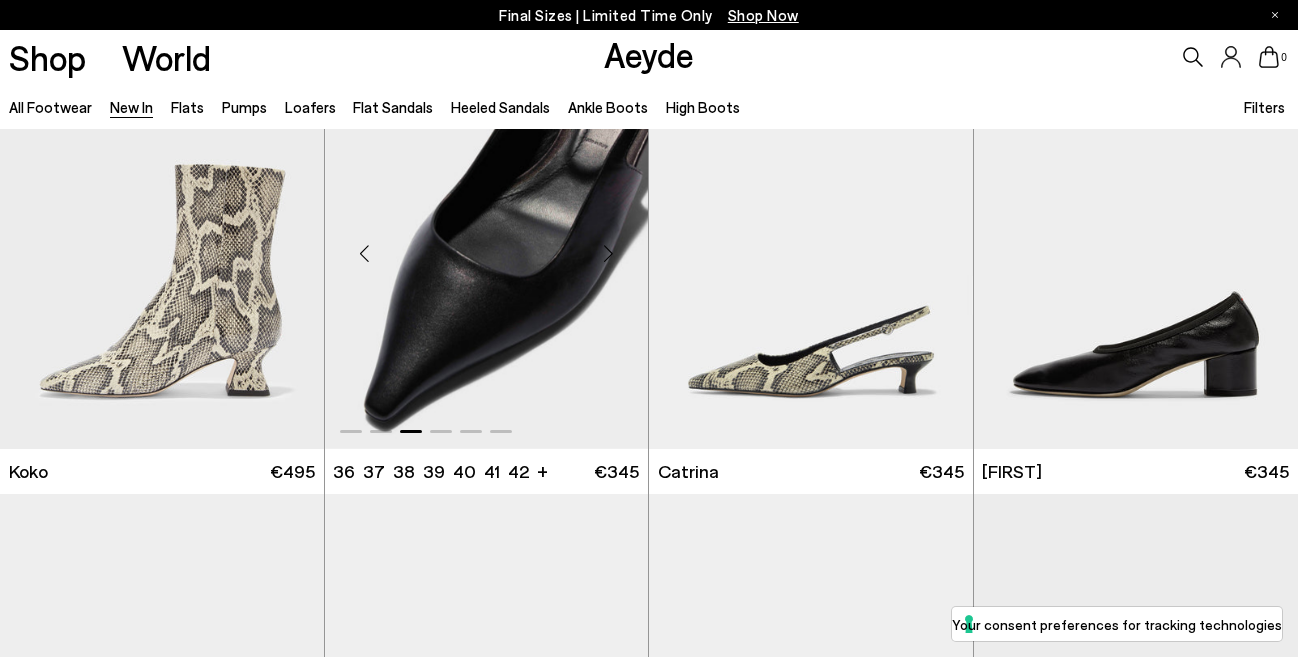 click at bounding box center (608, 254) 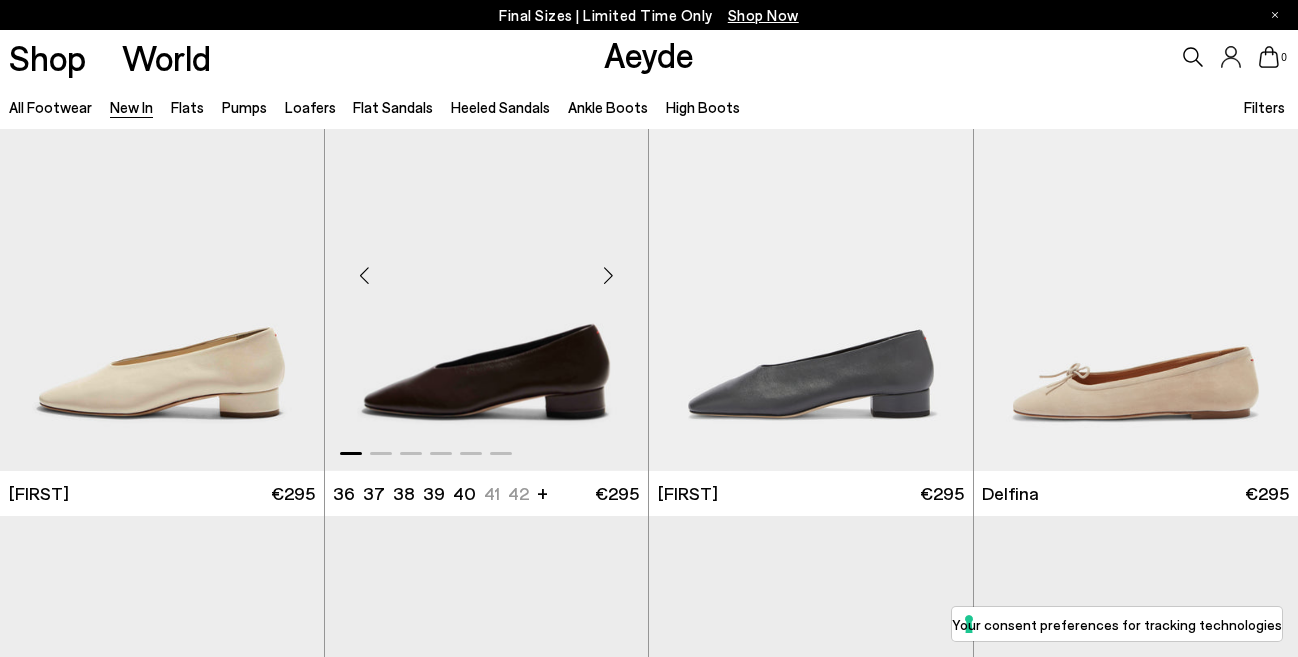 scroll, scrollTop: 8688, scrollLeft: 0, axis: vertical 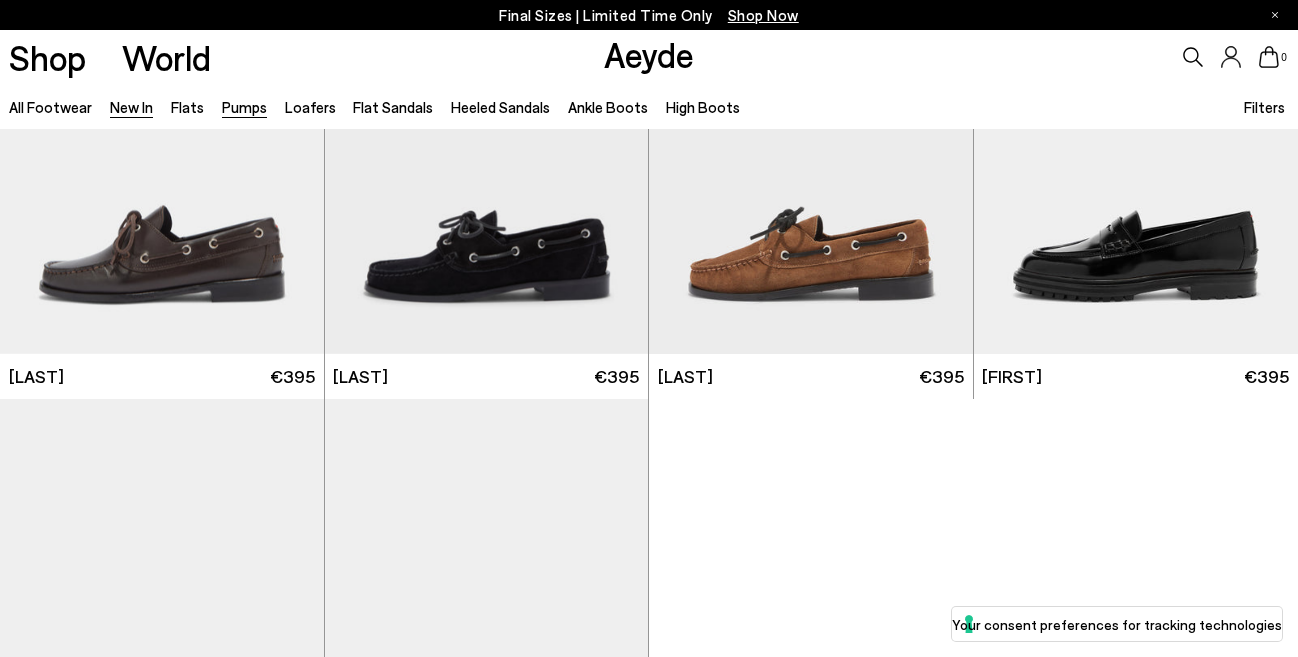 click on "Pumps" at bounding box center (244, 107) 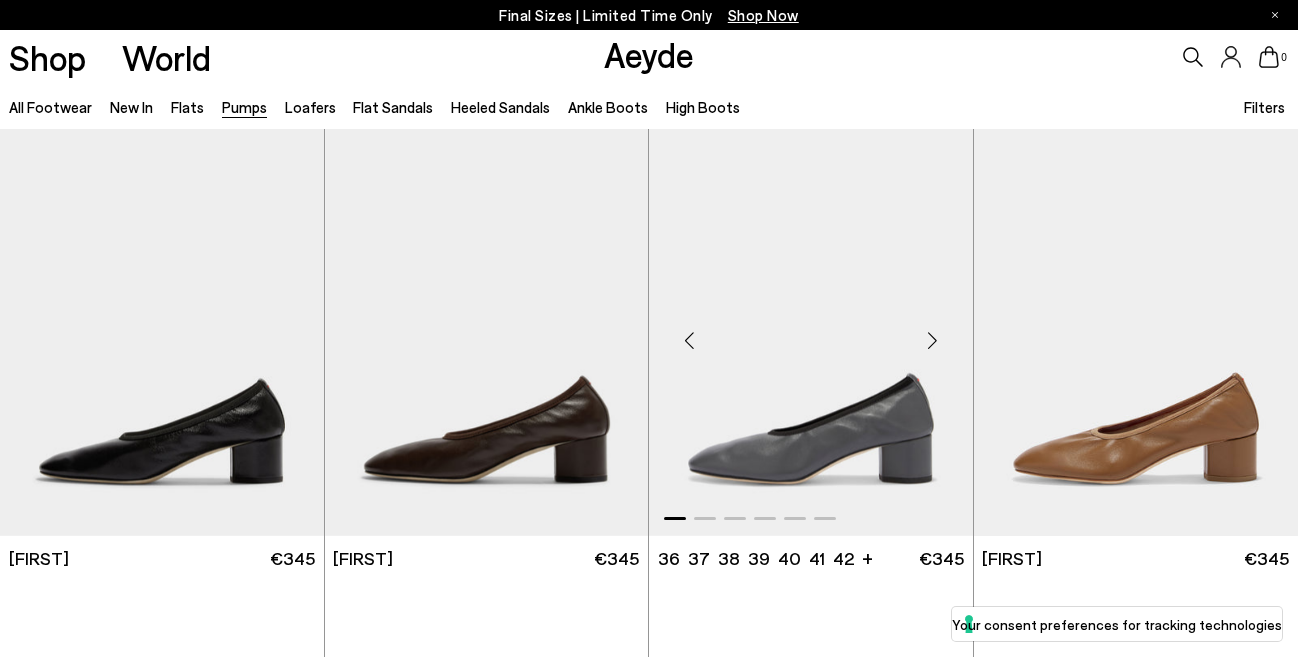 scroll, scrollTop: 0, scrollLeft: 0, axis: both 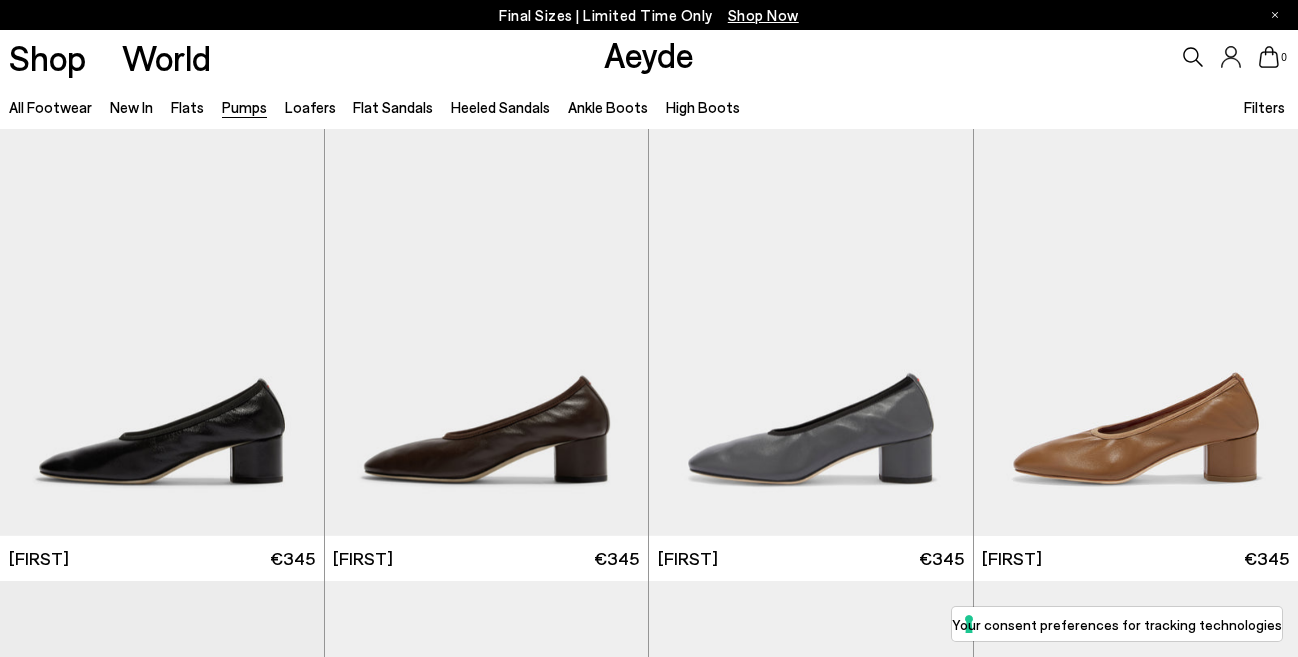 click on "Filters" at bounding box center (1264, 107) 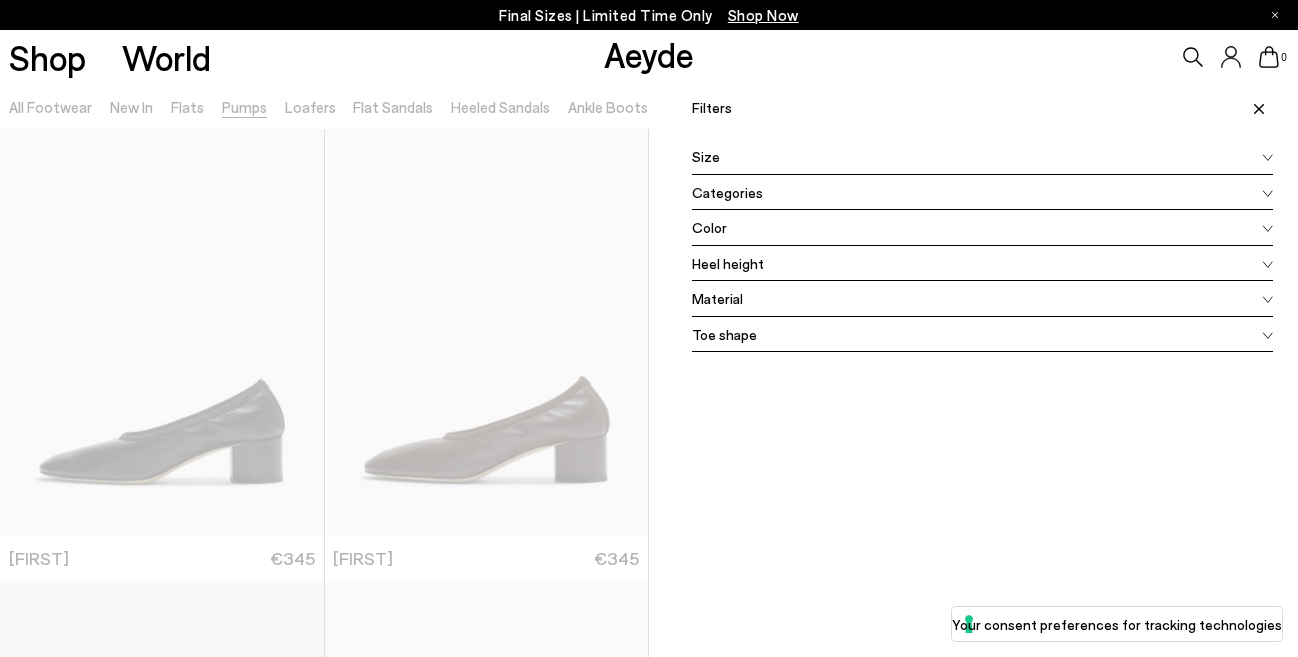click on "Color" at bounding box center [982, 228] 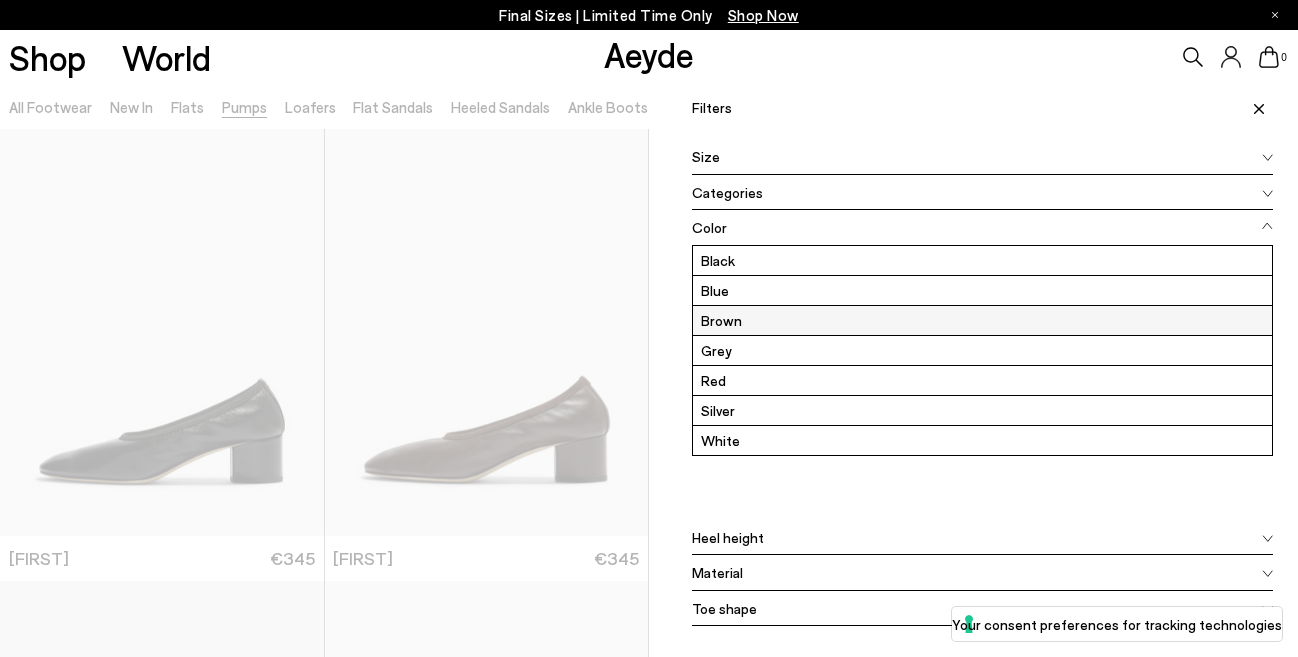 click on "Brown" at bounding box center (982, 320) 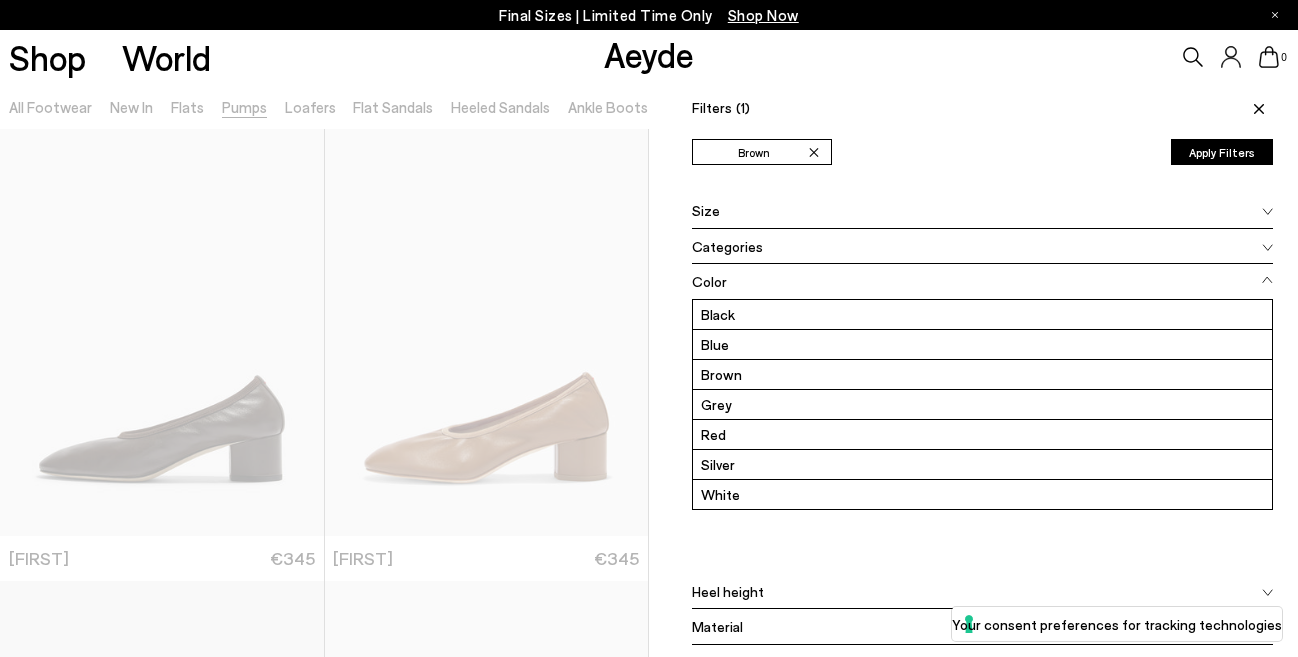 click on "Apply Filters" at bounding box center [1222, 152] 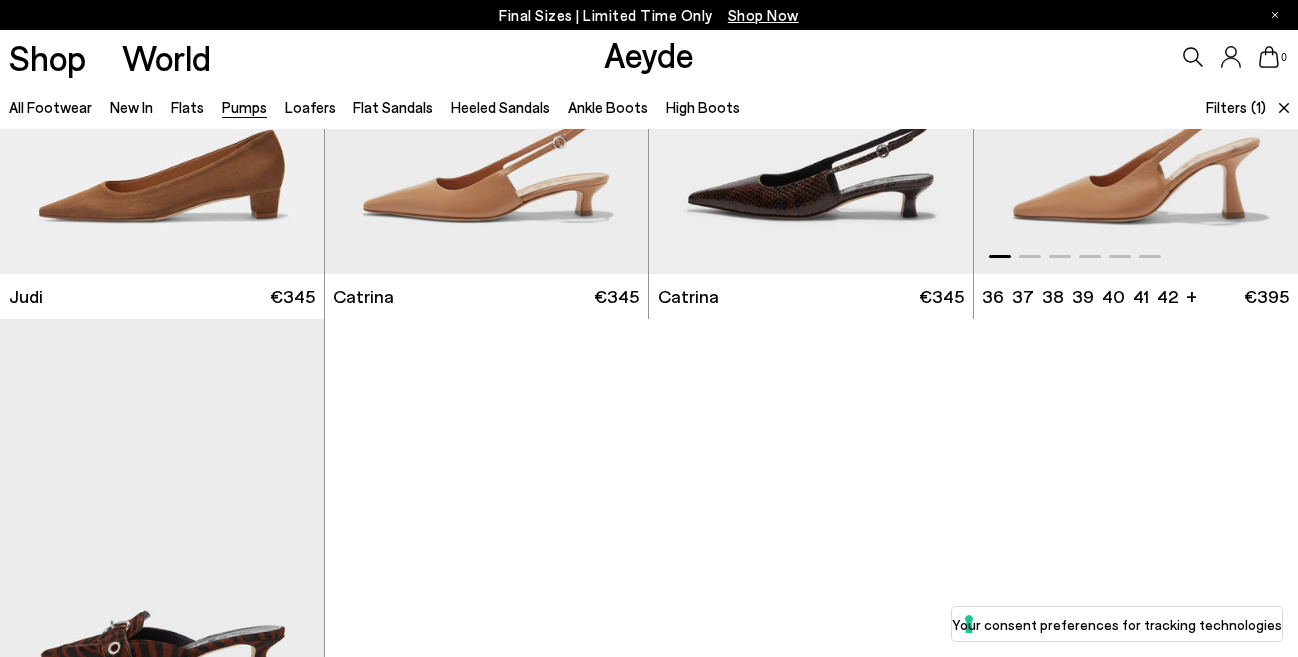 scroll, scrollTop: 1433, scrollLeft: 0, axis: vertical 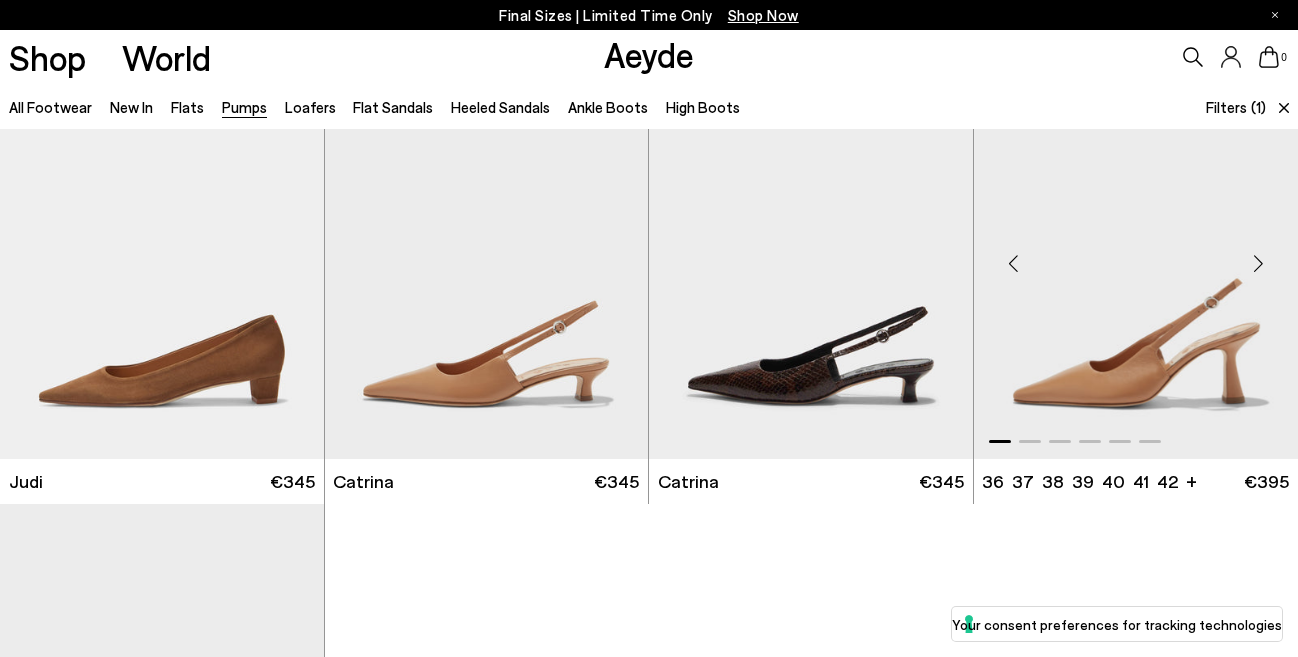 click at bounding box center [1136, 255] 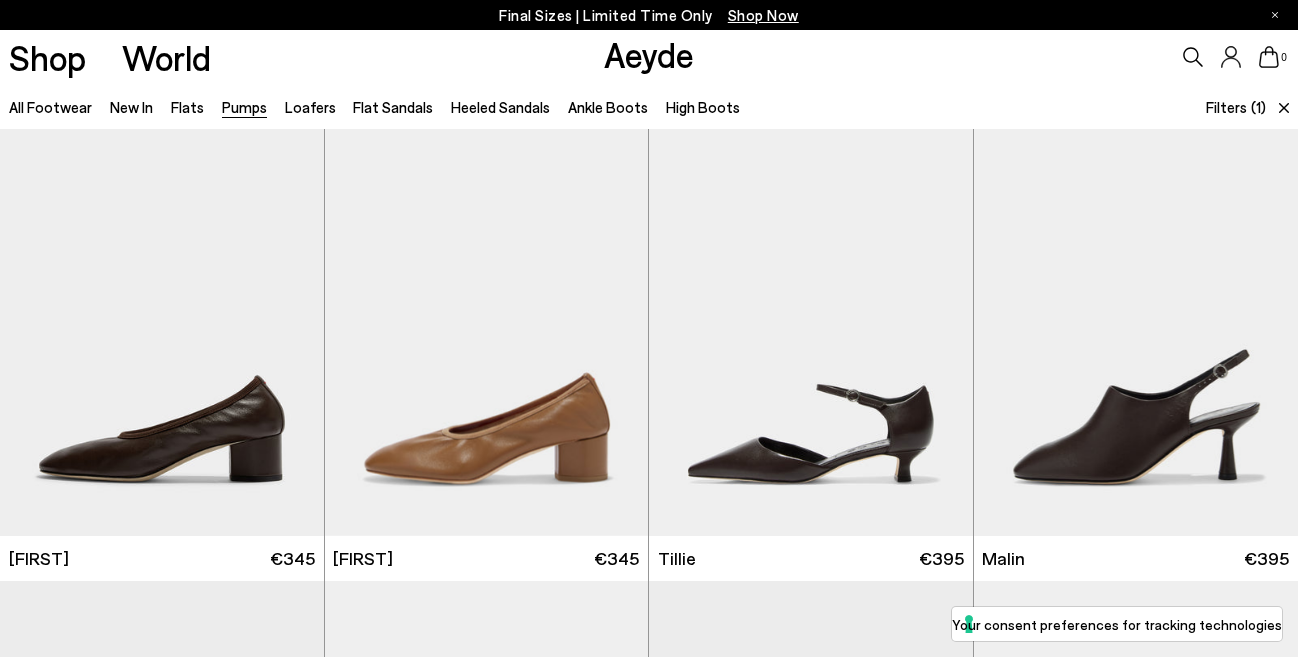 scroll, scrollTop: 0, scrollLeft: 0, axis: both 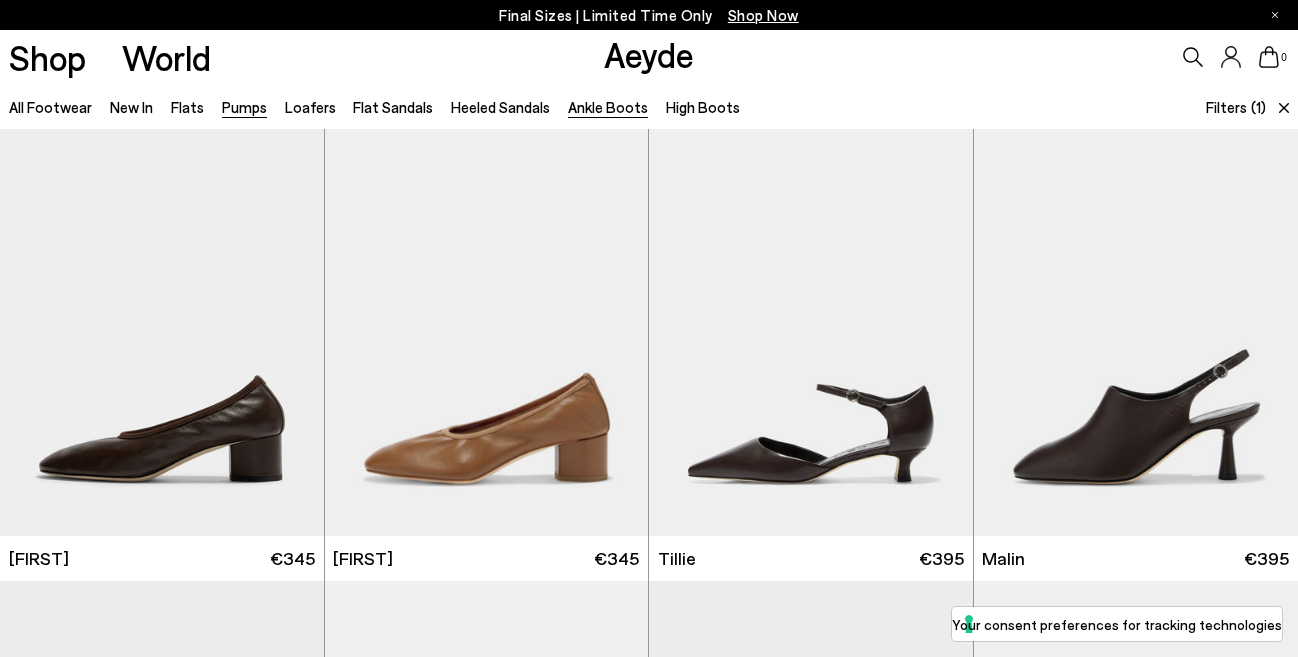 click on "Ankle Boots" at bounding box center [608, 107] 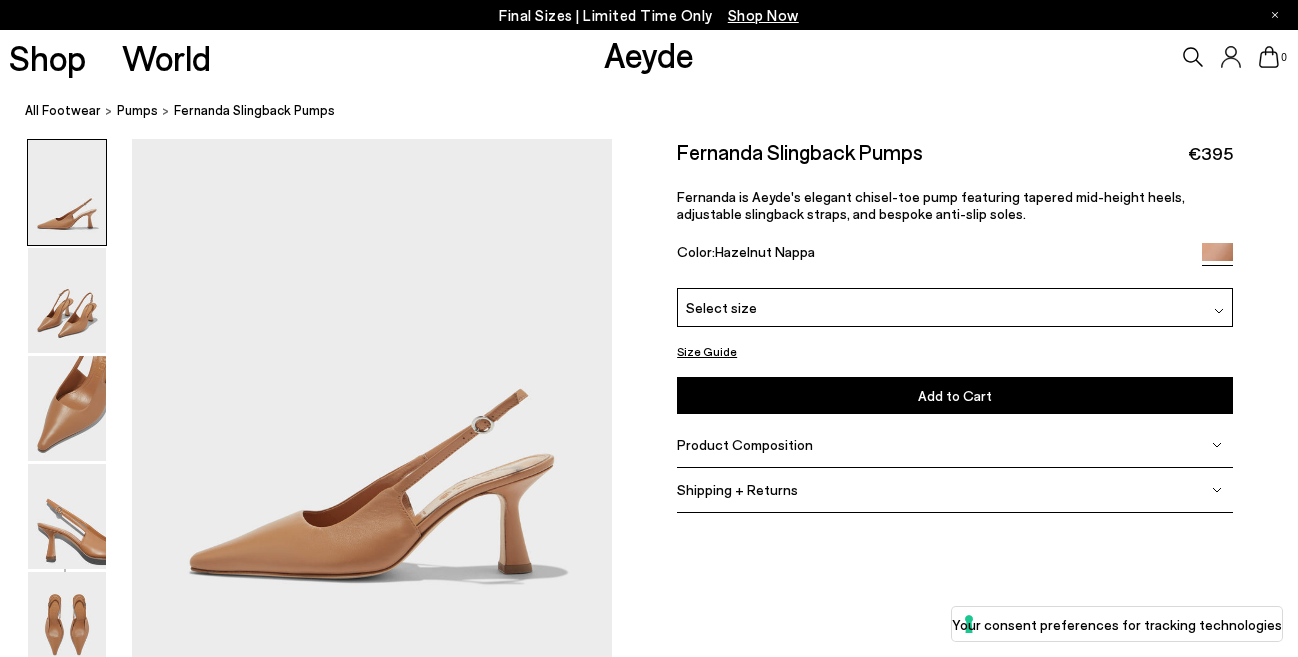 scroll, scrollTop: 0, scrollLeft: 0, axis: both 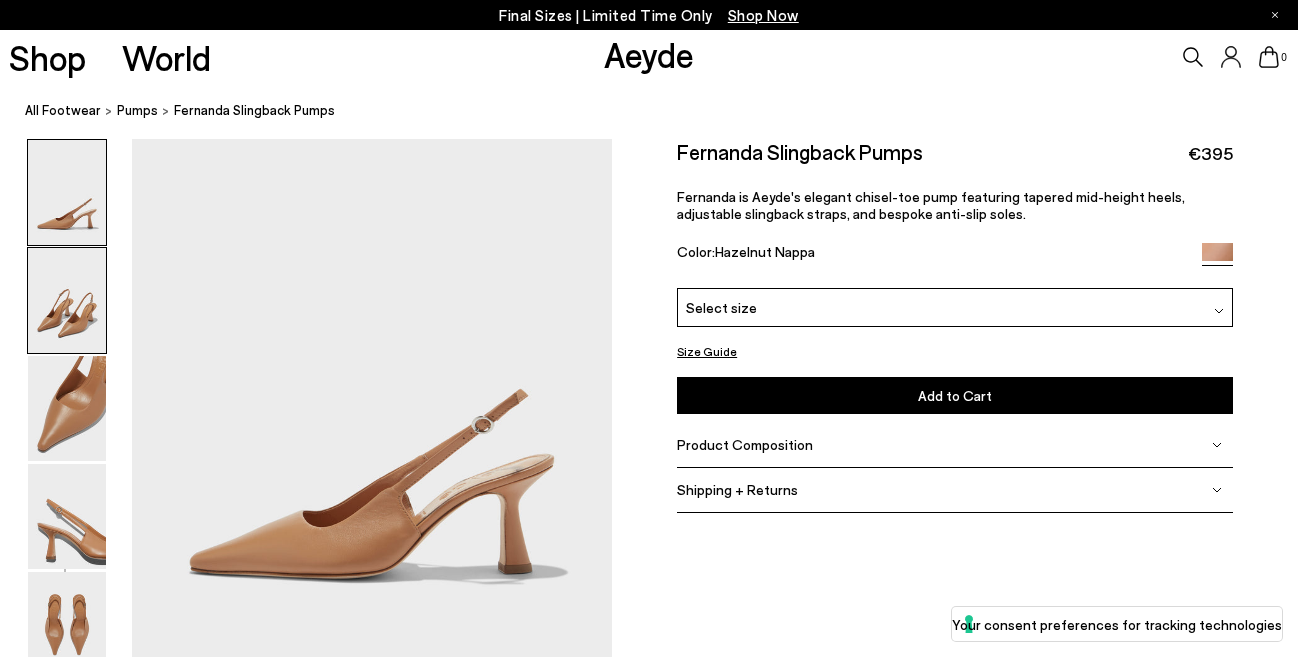 click at bounding box center (67, 300) 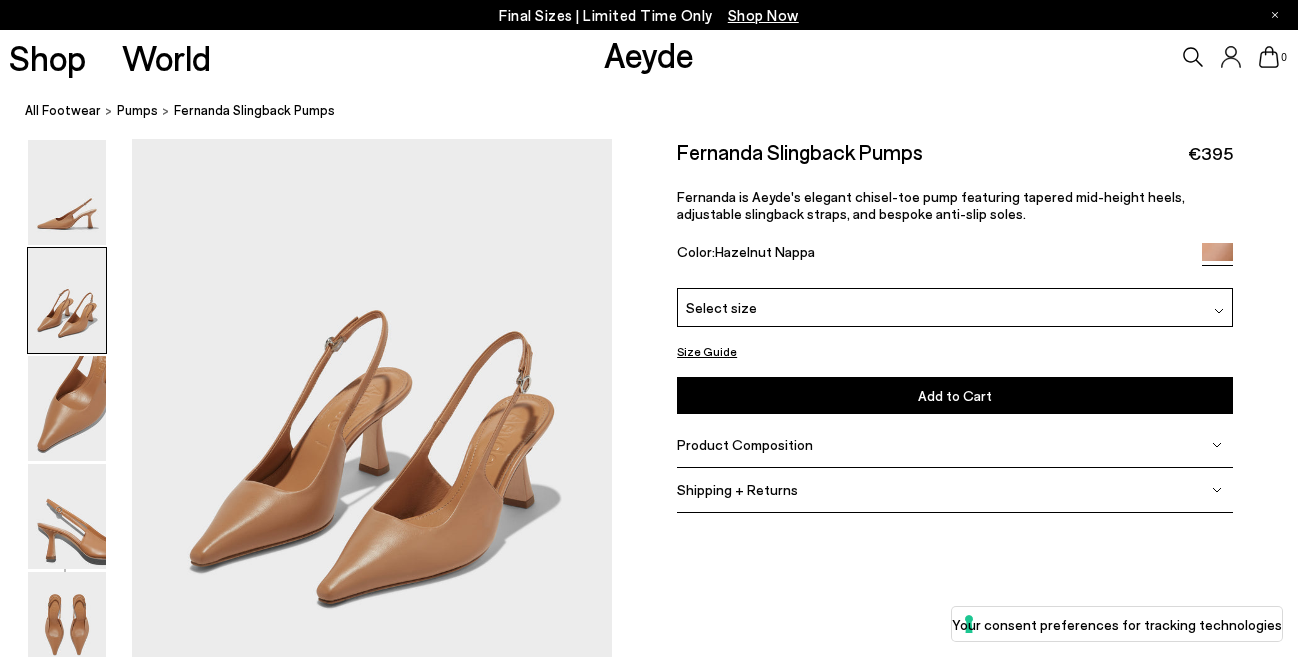 scroll, scrollTop: 603, scrollLeft: 0, axis: vertical 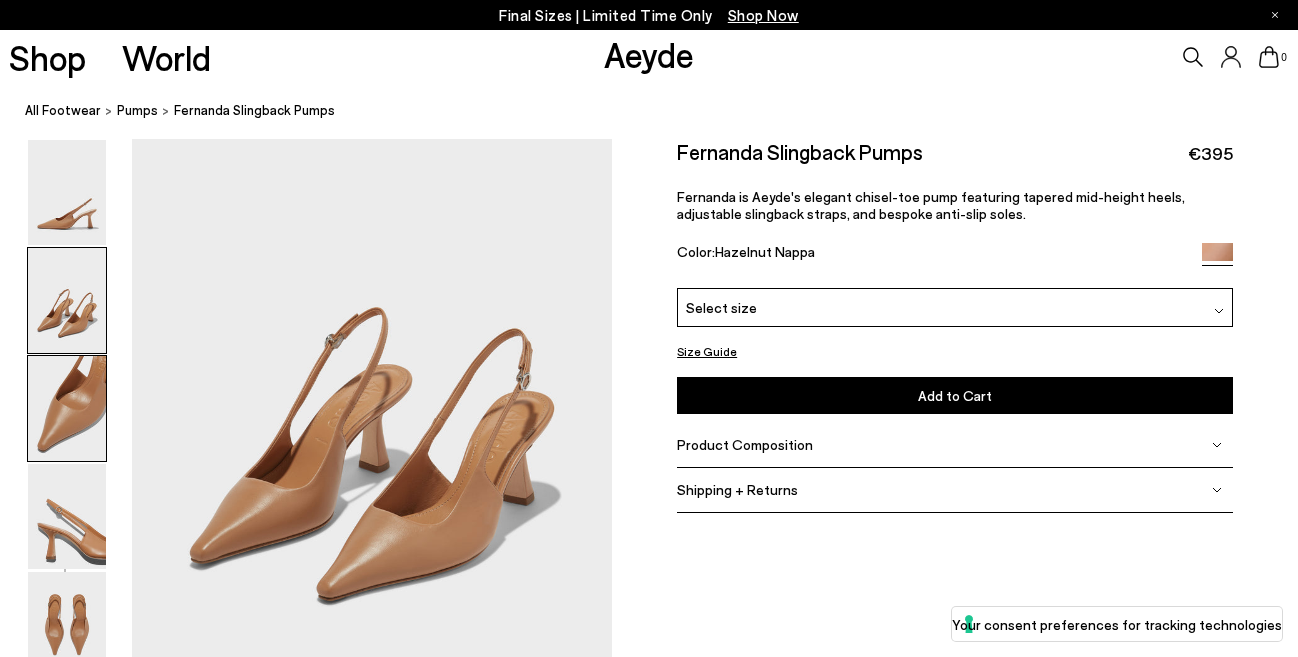 click at bounding box center (67, 408) 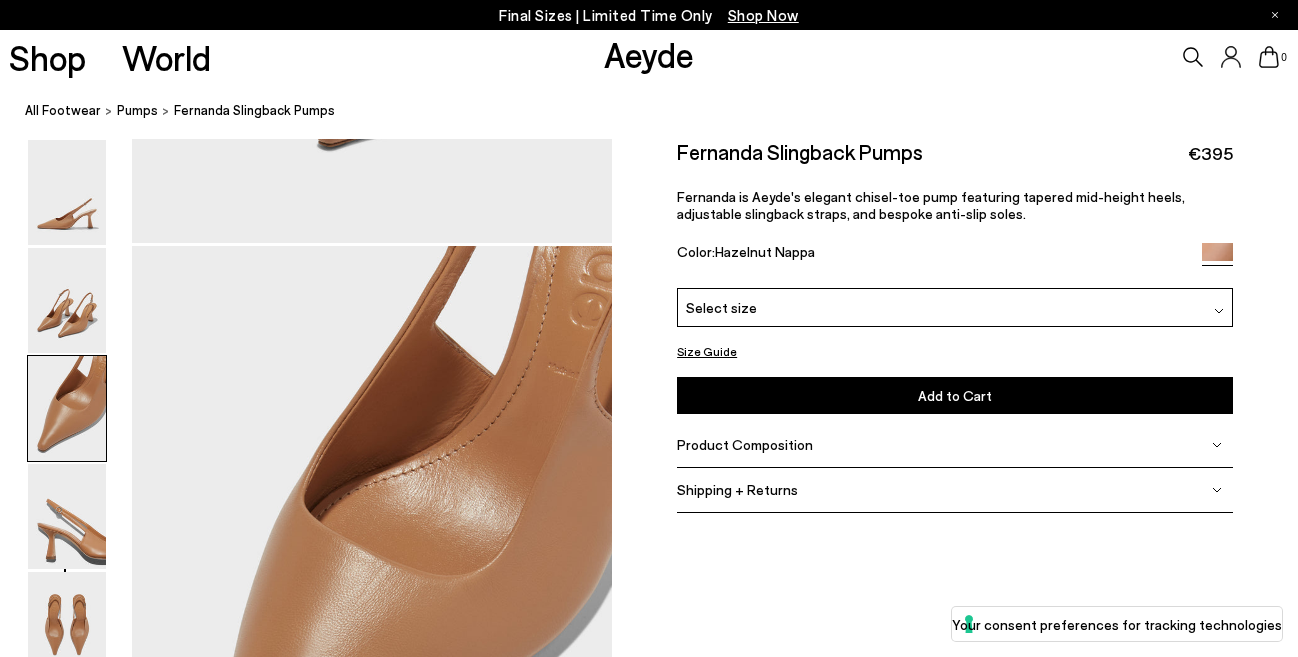 scroll, scrollTop: 1165, scrollLeft: 0, axis: vertical 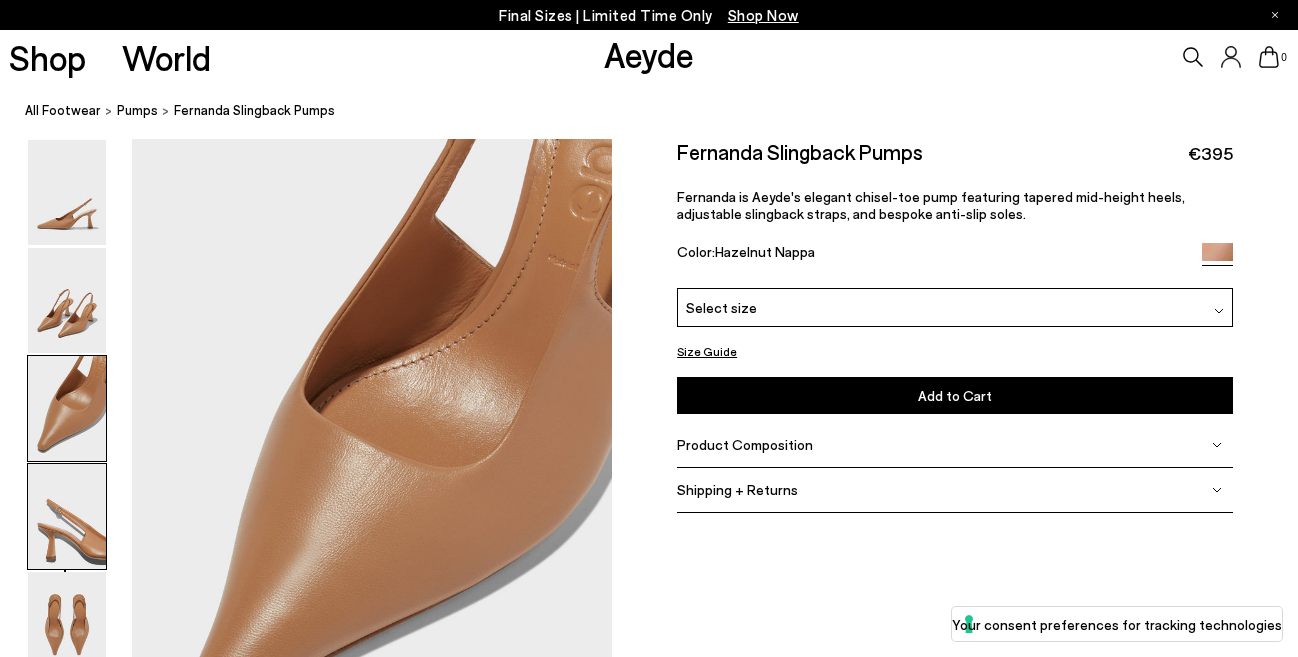 click at bounding box center (67, 516) 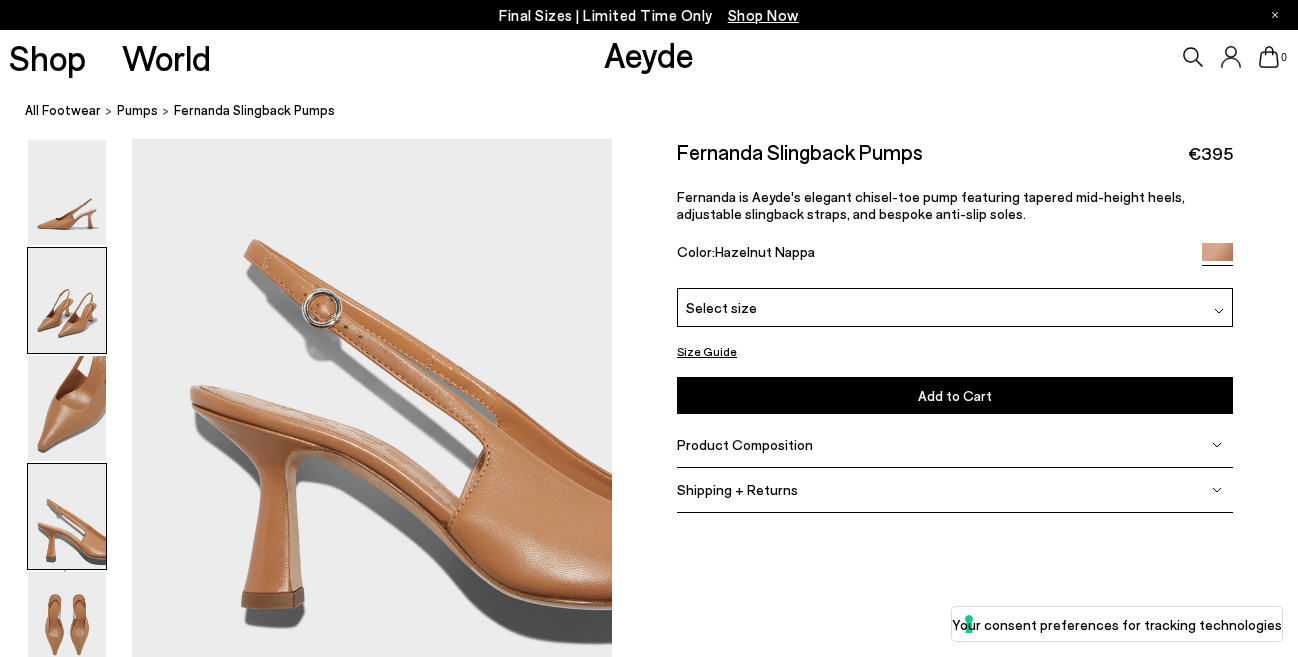 scroll, scrollTop: 1919, scrollLeft: 0, axis: vertical 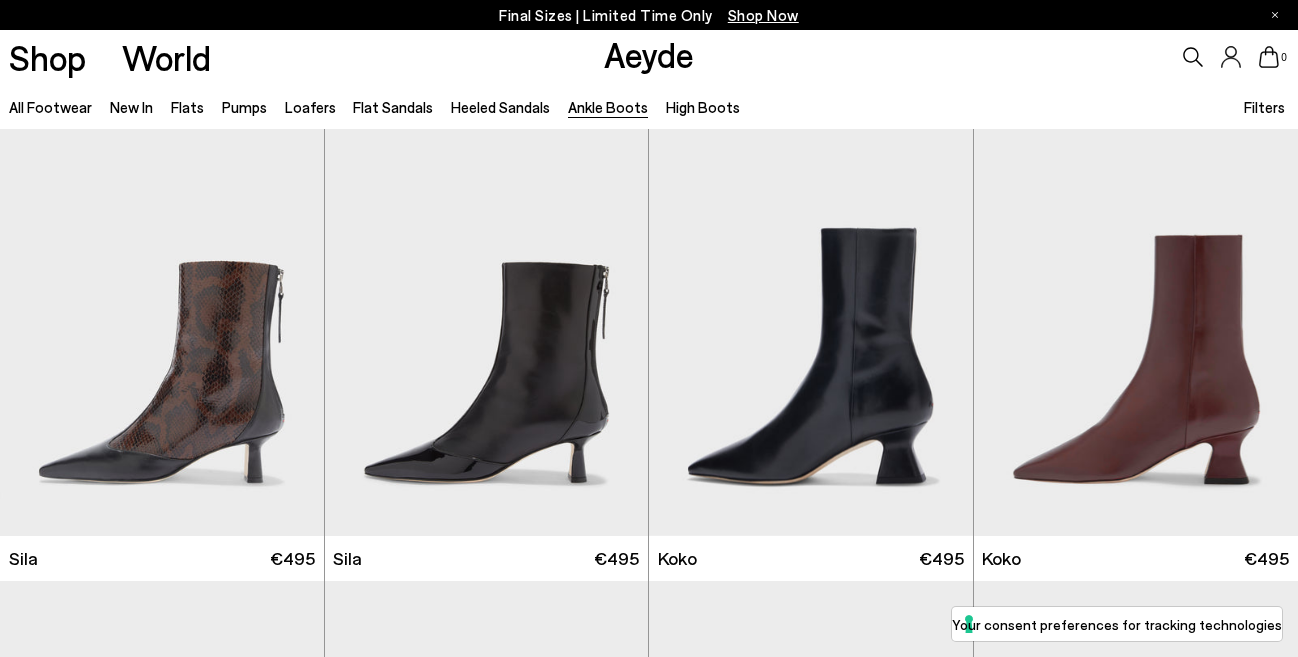 click on "Filters" at bounding box center (1264, 107) 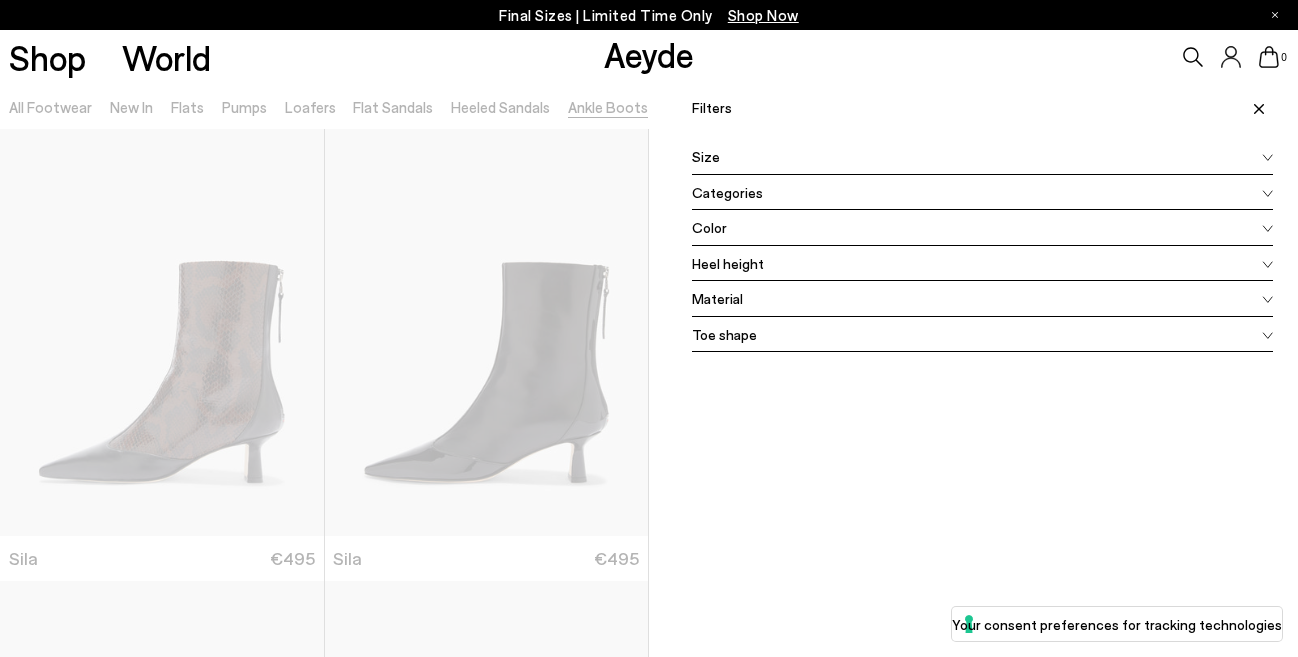 click on "Color" at bounding box center [982, 228] 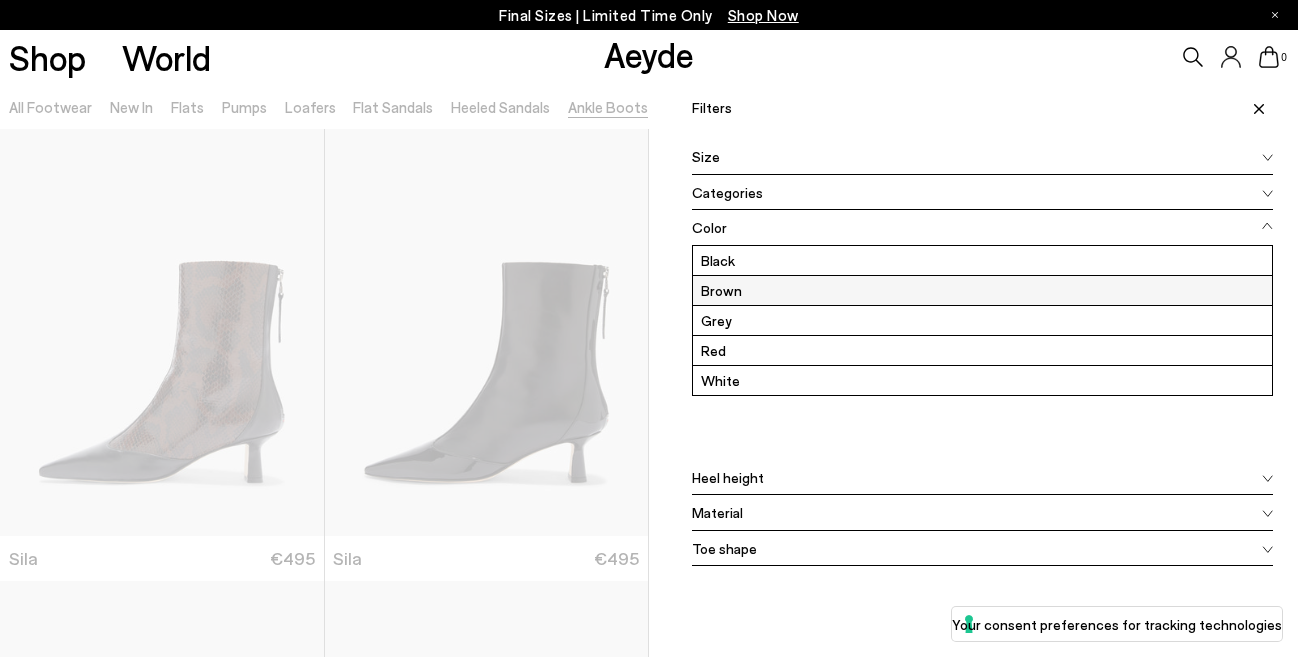 click on "Brown" at bounding box center (982, 290) 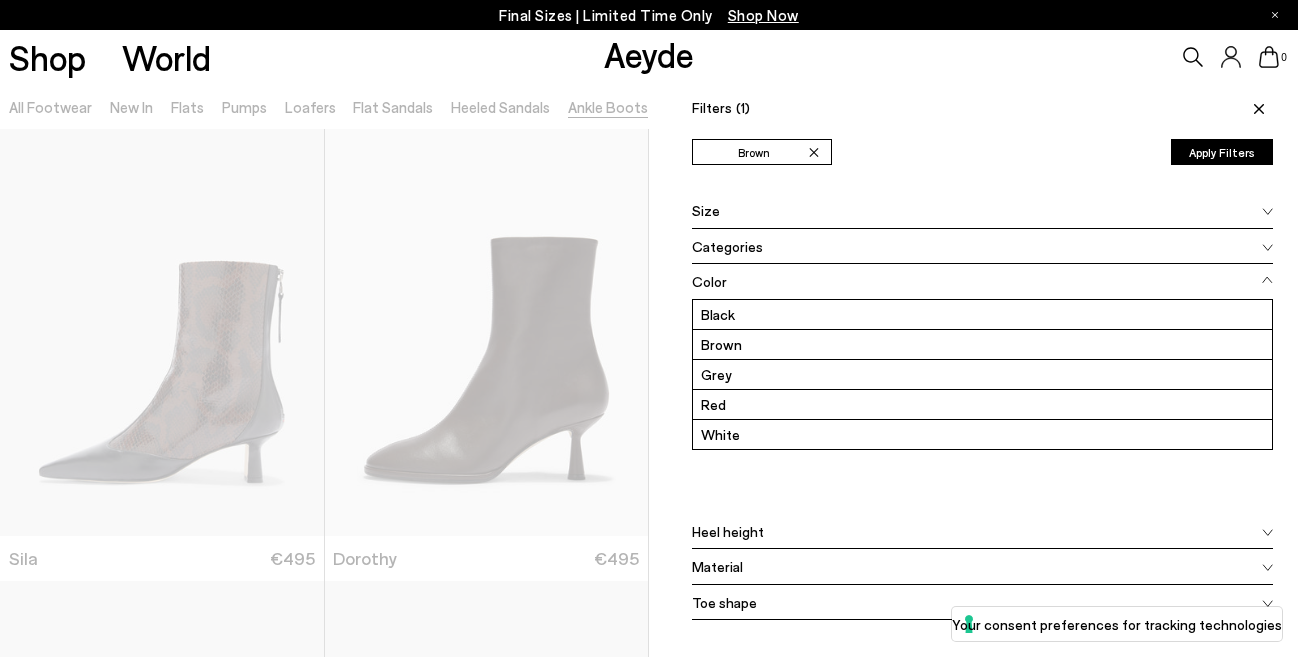 click on "Apply Filters" at bounding box center (1222, 152) 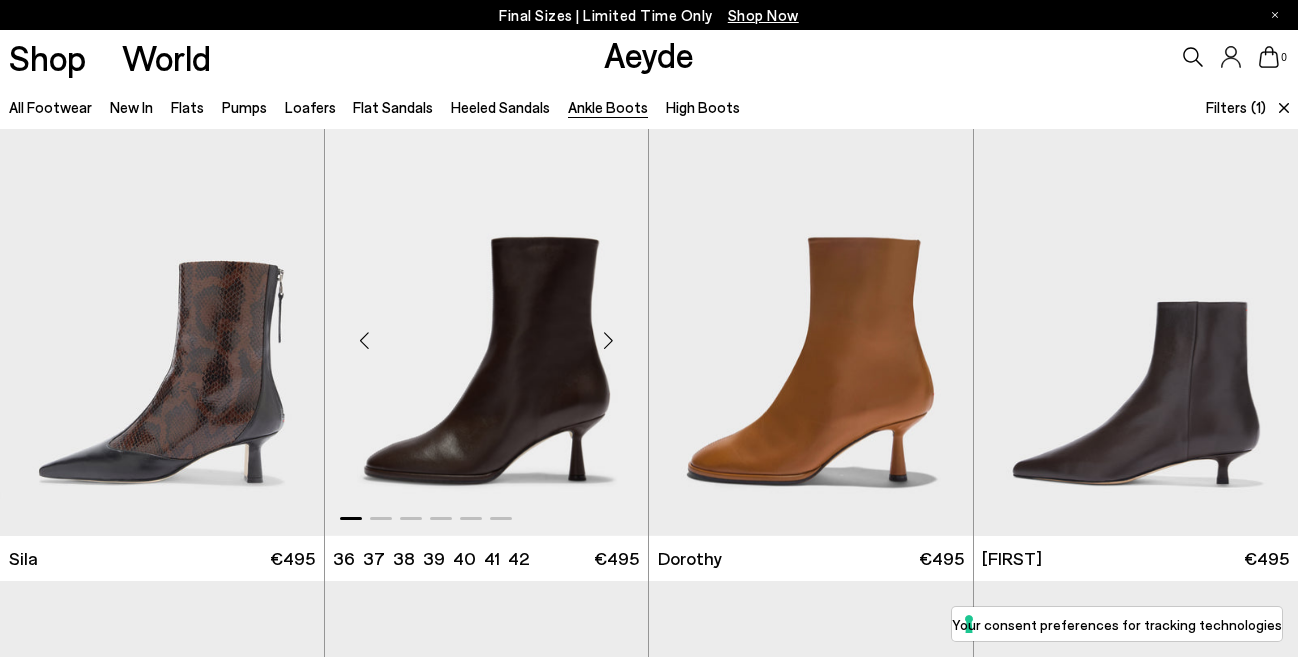 click at bounding box center [608, 341] 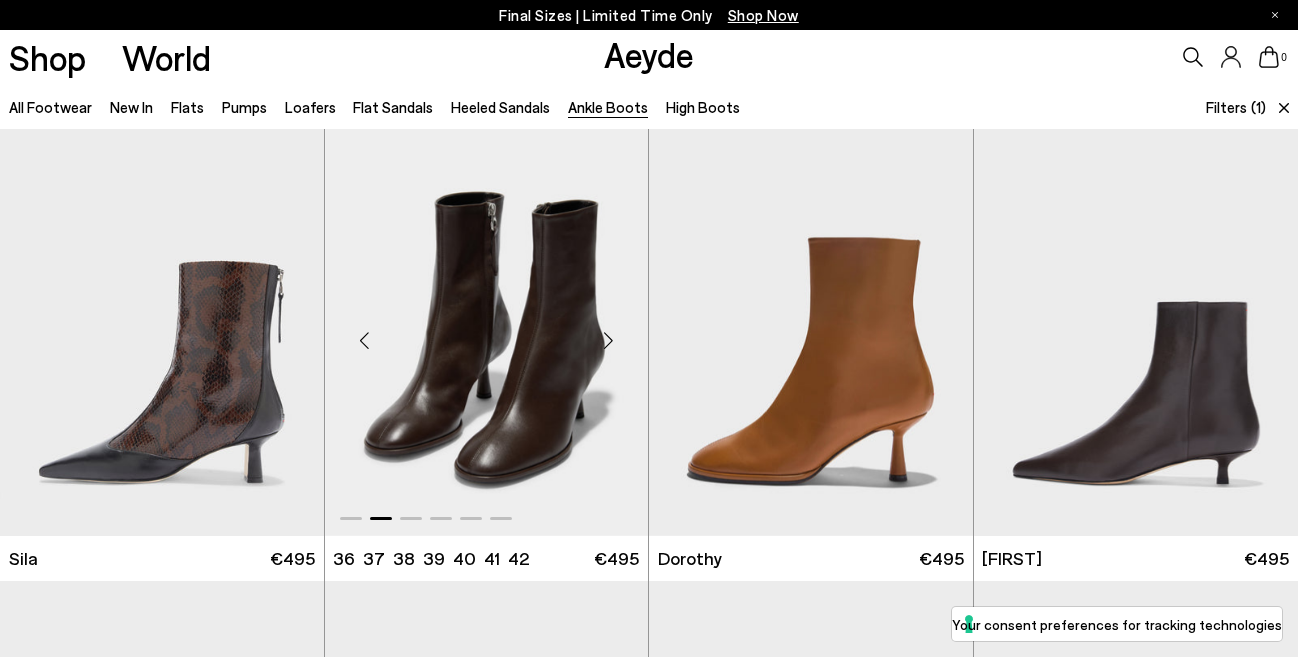 click at bounding box center [608, 341] 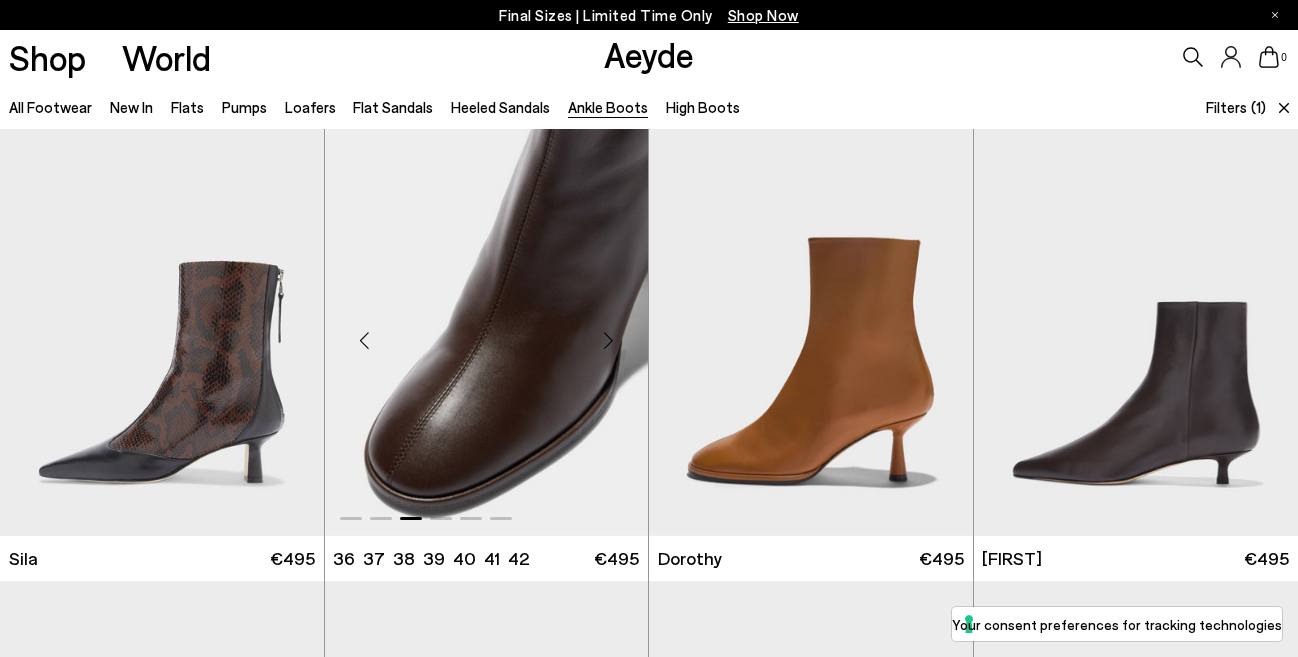 click at bounding box center [608, 341] 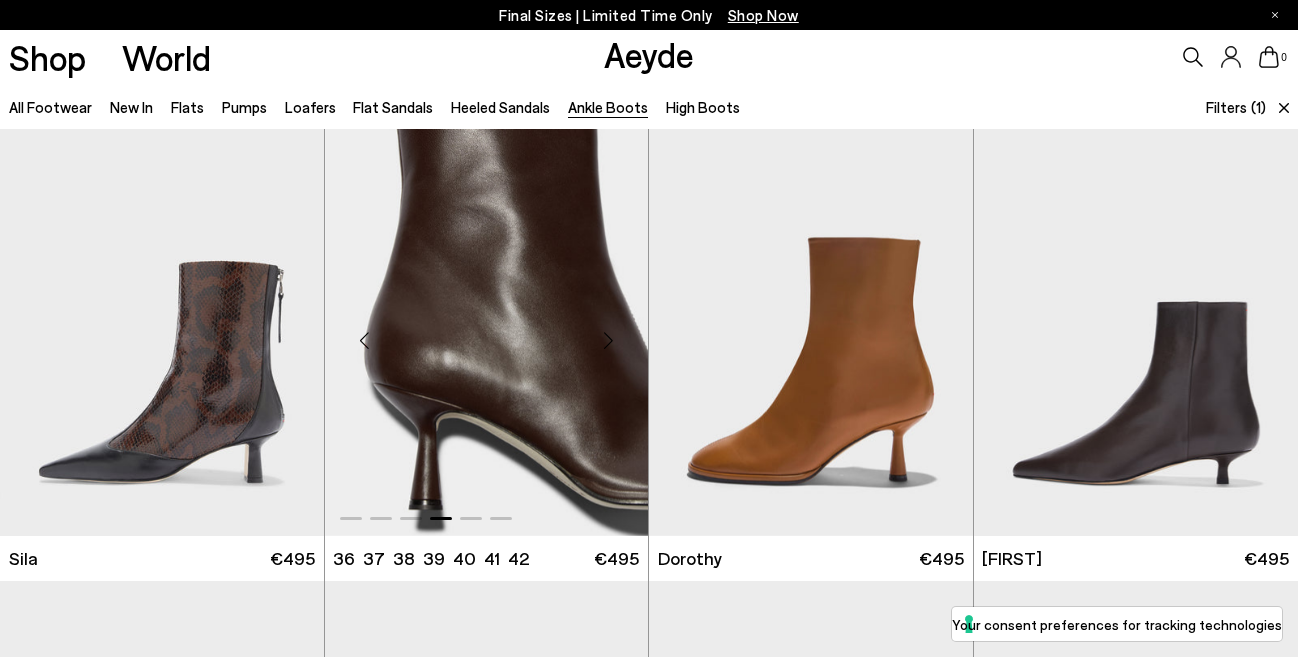 click at bounding box center (608, 341) 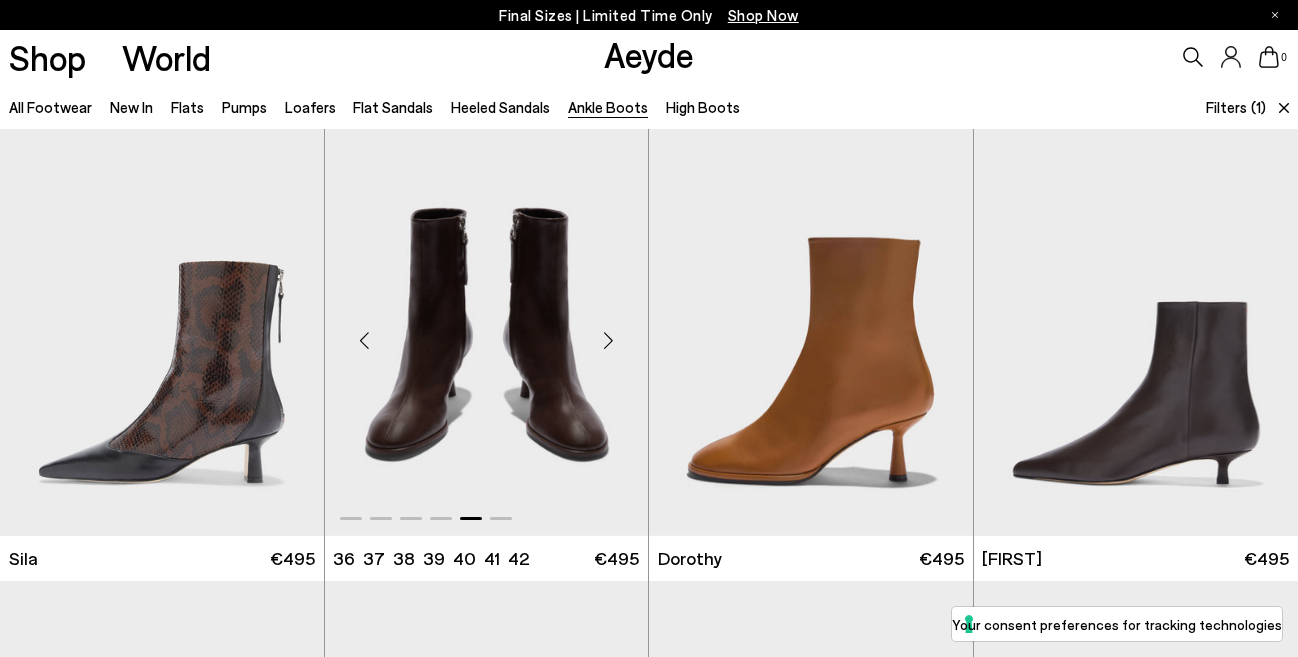 click at bounding box center (608, 341) 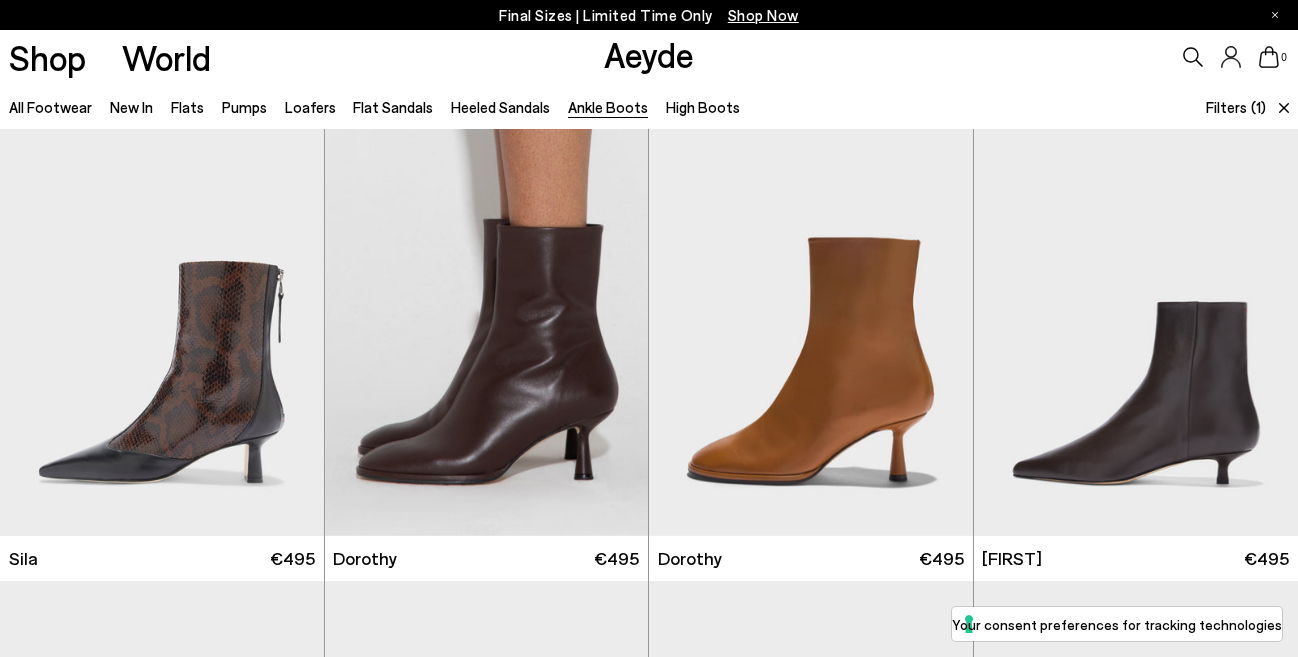 scroll, scrollTop: 0, scrollLeft: 0, axis: both 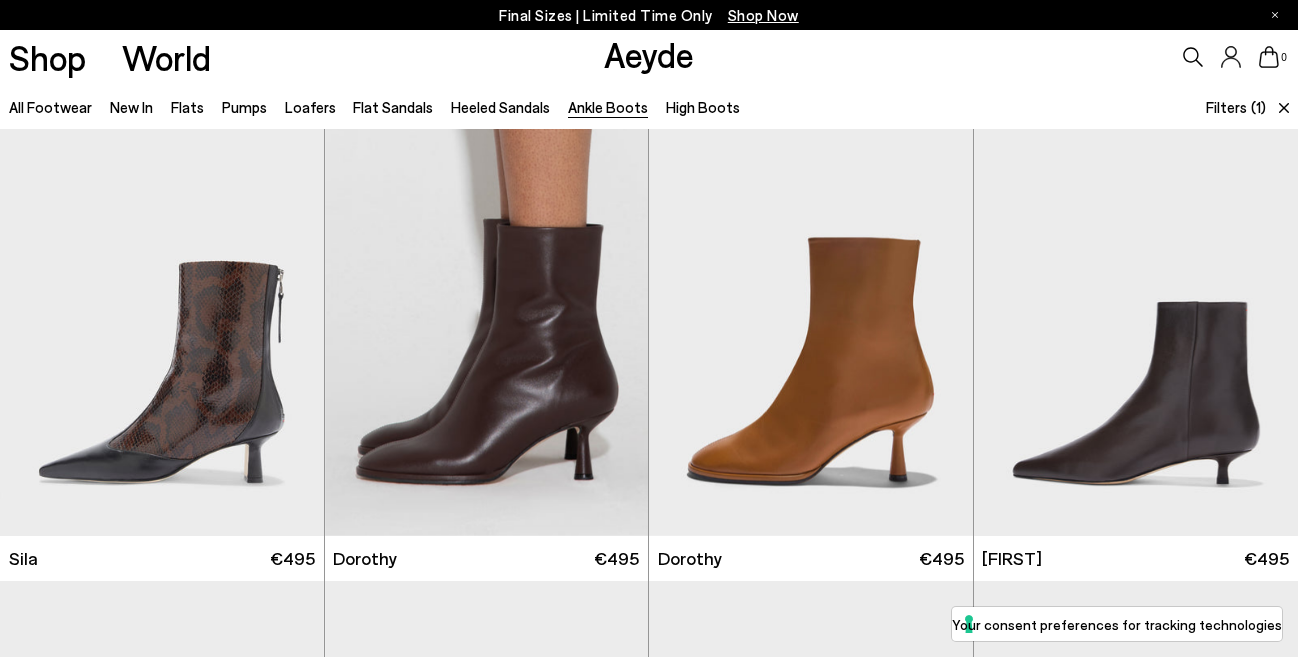 click 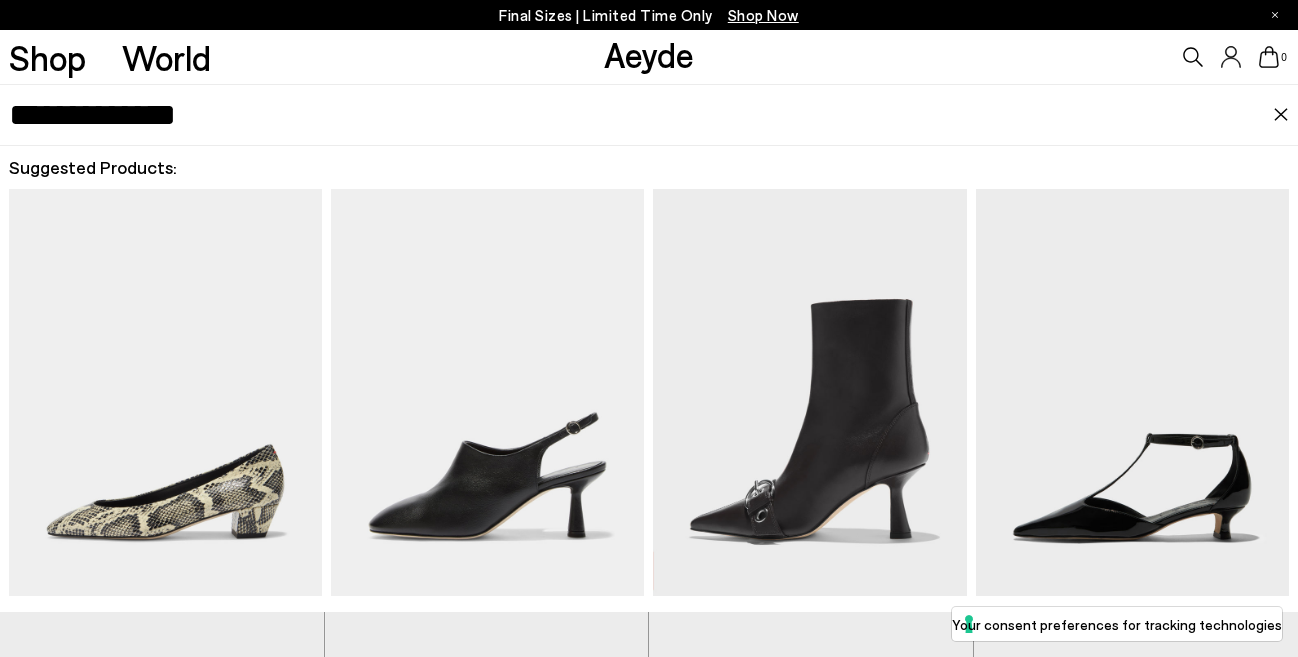 type on "**********" 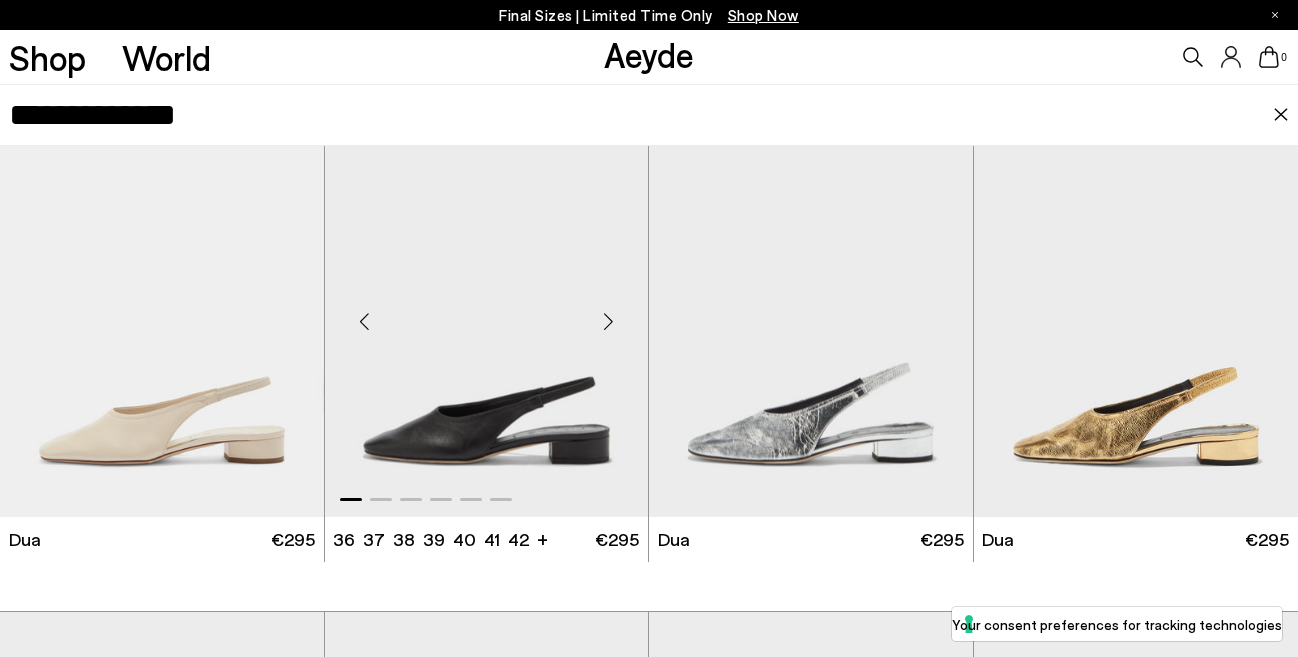 scroll, scrollTop: 105, scrollLeft: 0, axis: vertical 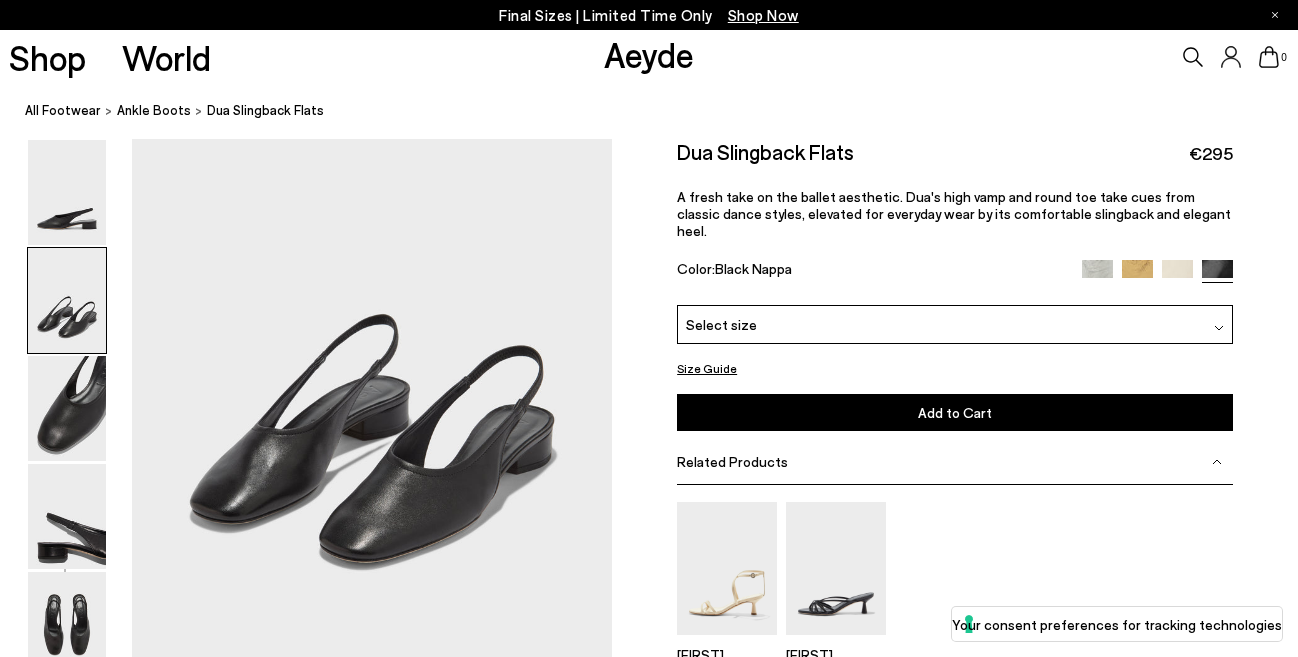click at bounding box center [1177, 275] 